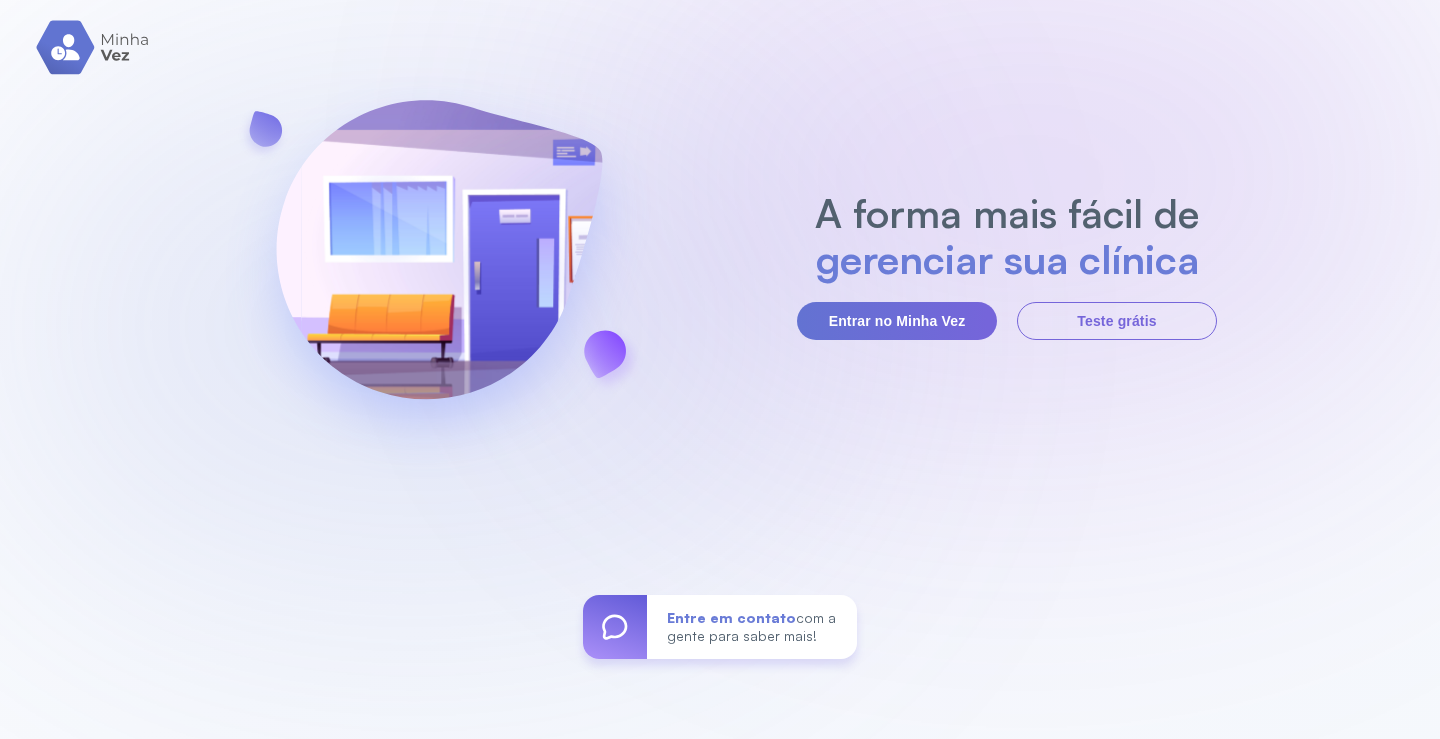 scroll, scrollTop: 0, scrollLeft: 0, axis: both 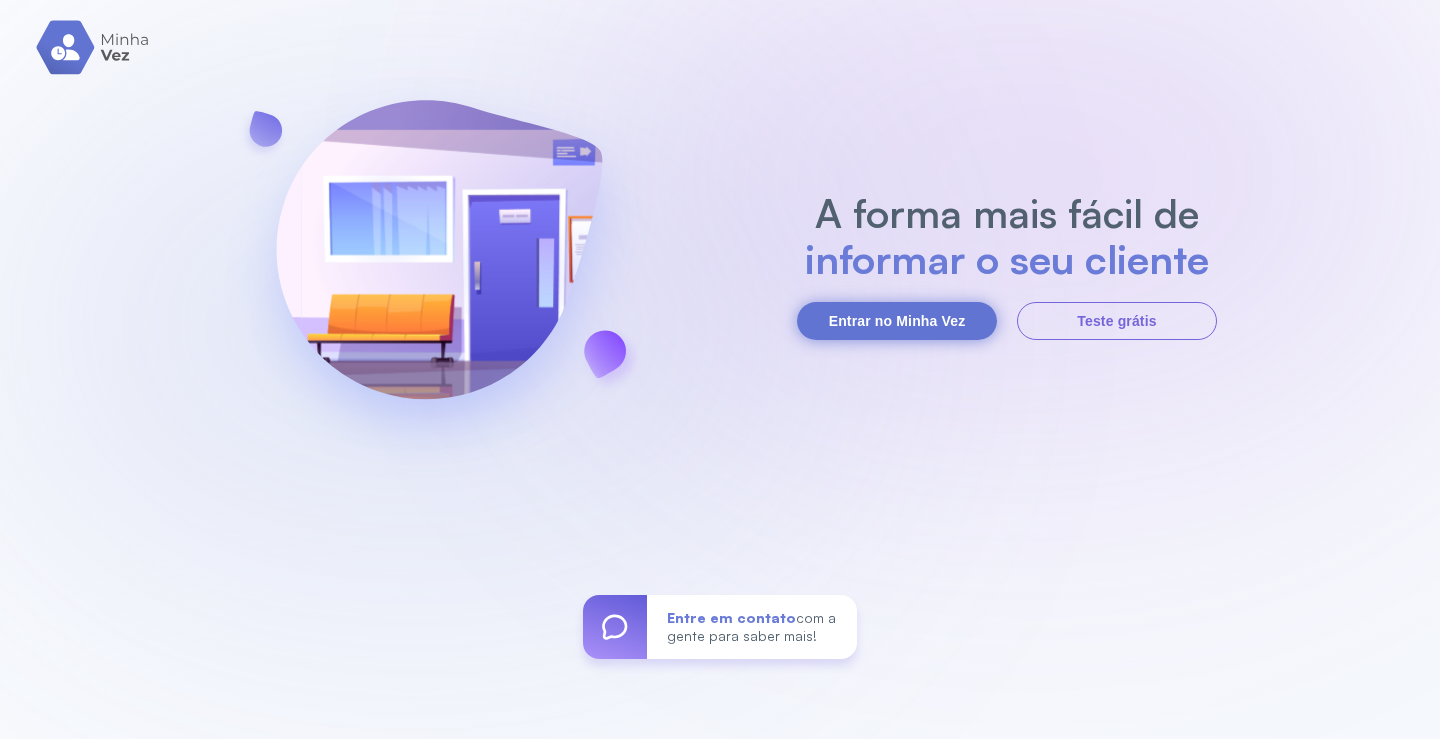click on "Entrar no Minha Vez" at bounding box center [897, 321] 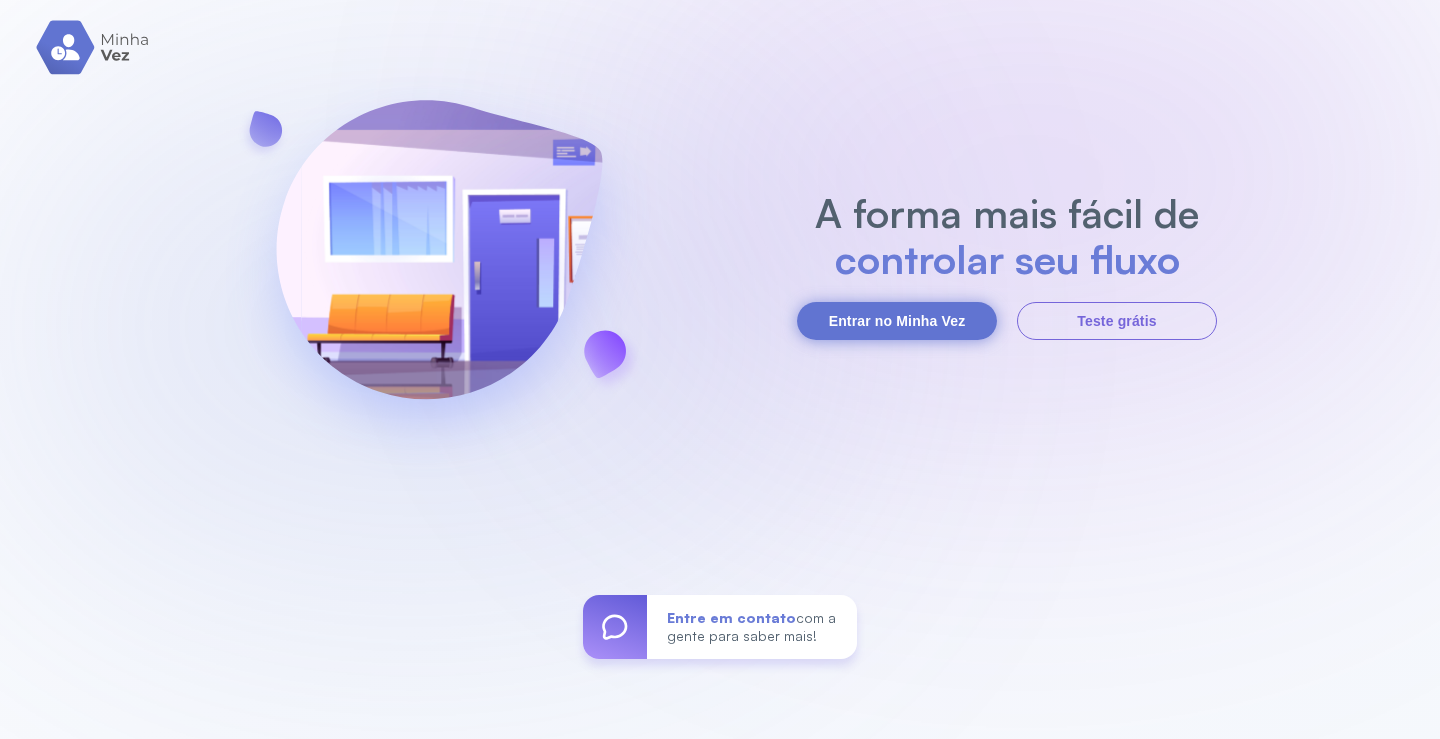 click on "Entrar no Minha Vez" at bounding box center (897, 321) 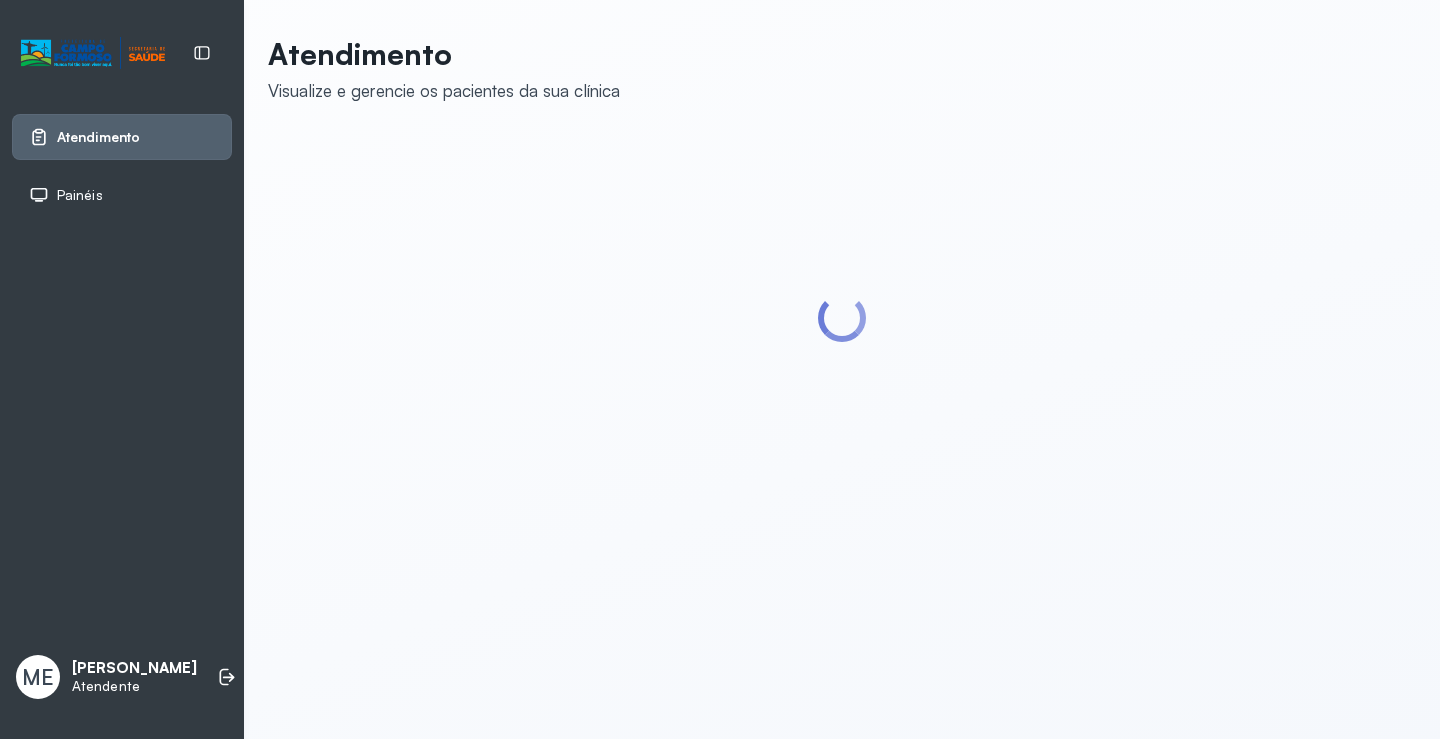 scroll, scrollTop: 0, scrollLeft: 0, axis: both 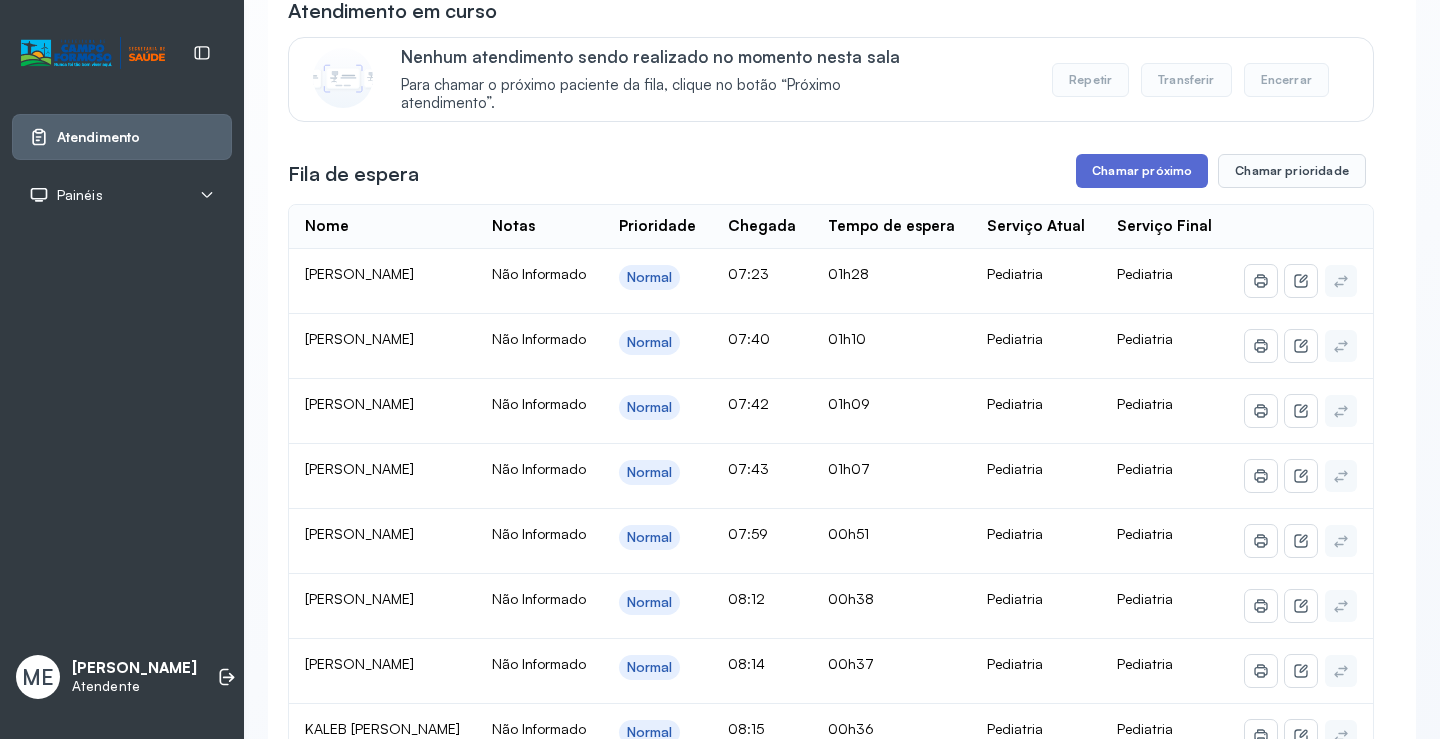 click on "Chamar próximo" at bounding box center (1142, 171) 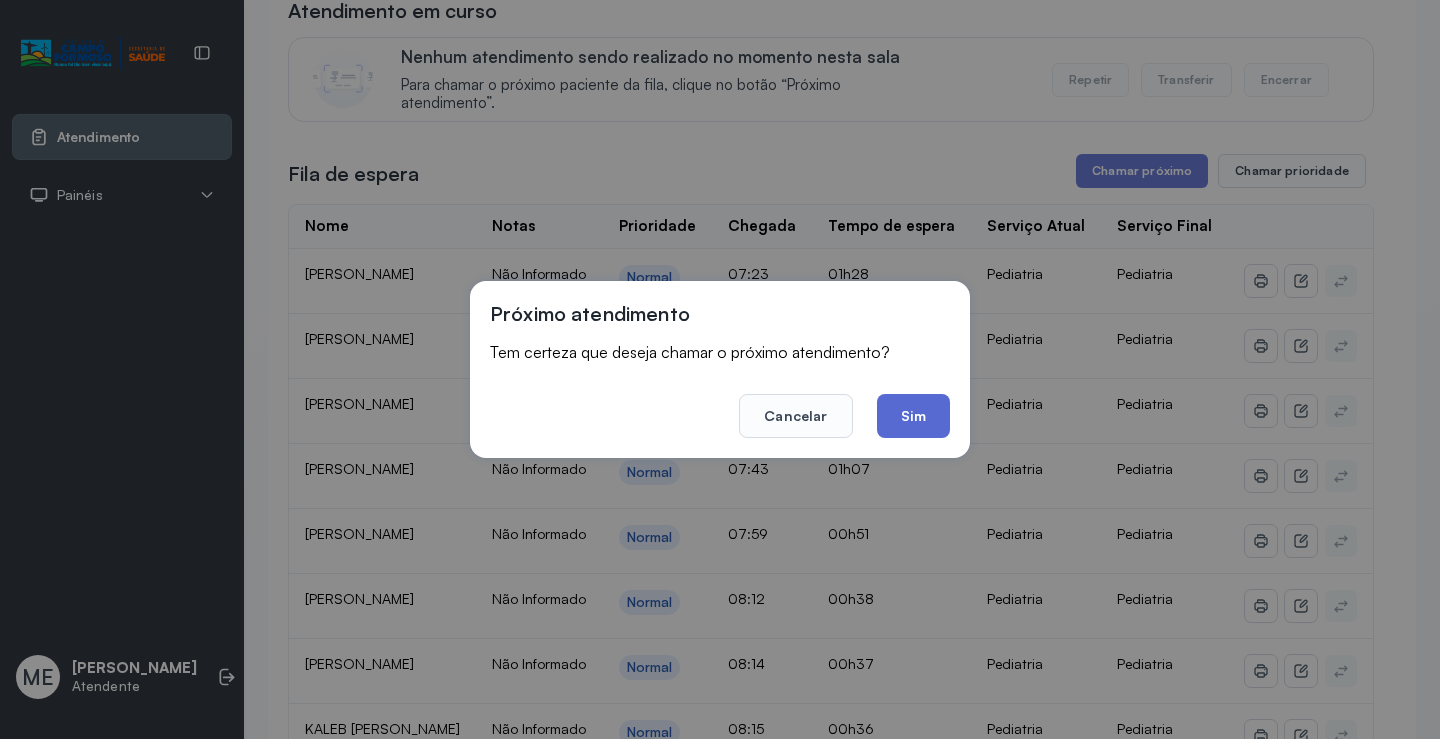 click on "Sim" 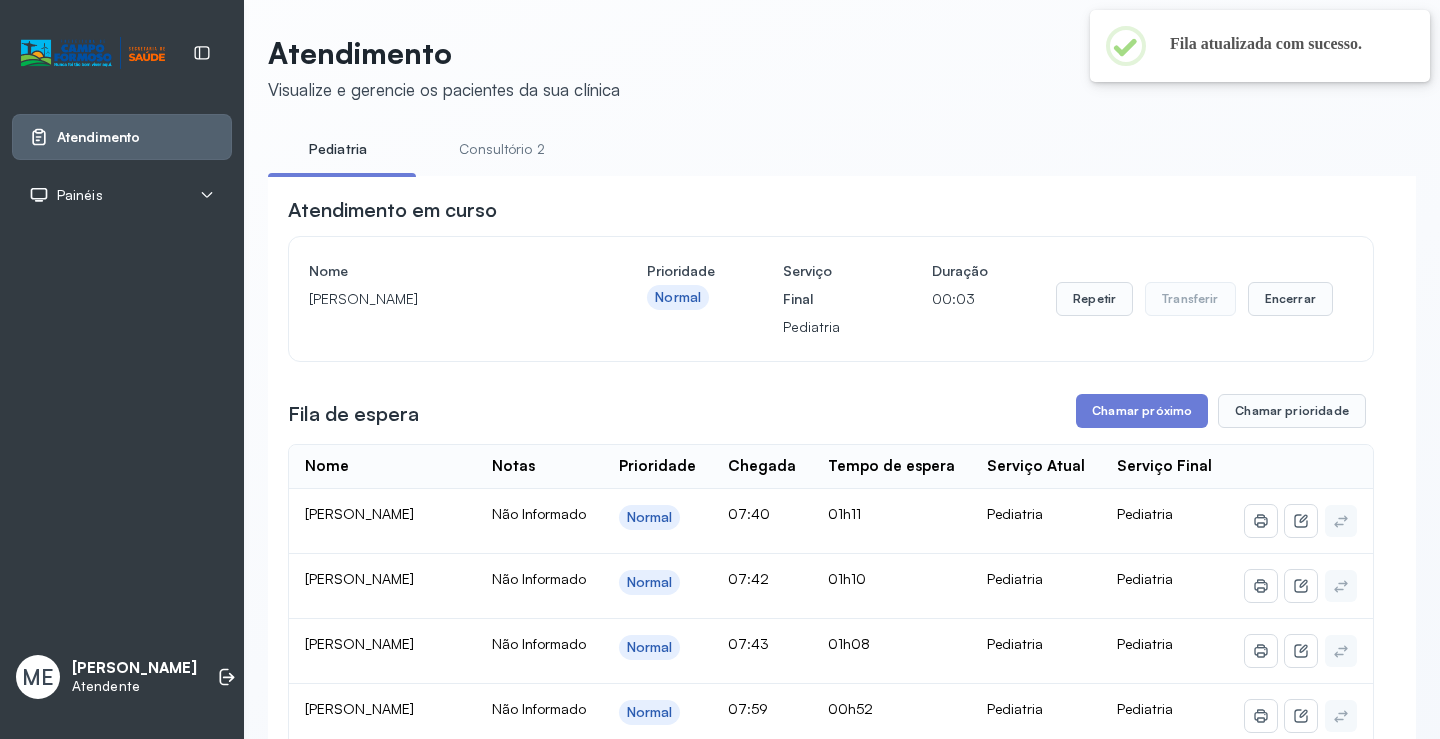 scroll, scrollTop: 200, scrollLeft: 0, axis: vertical 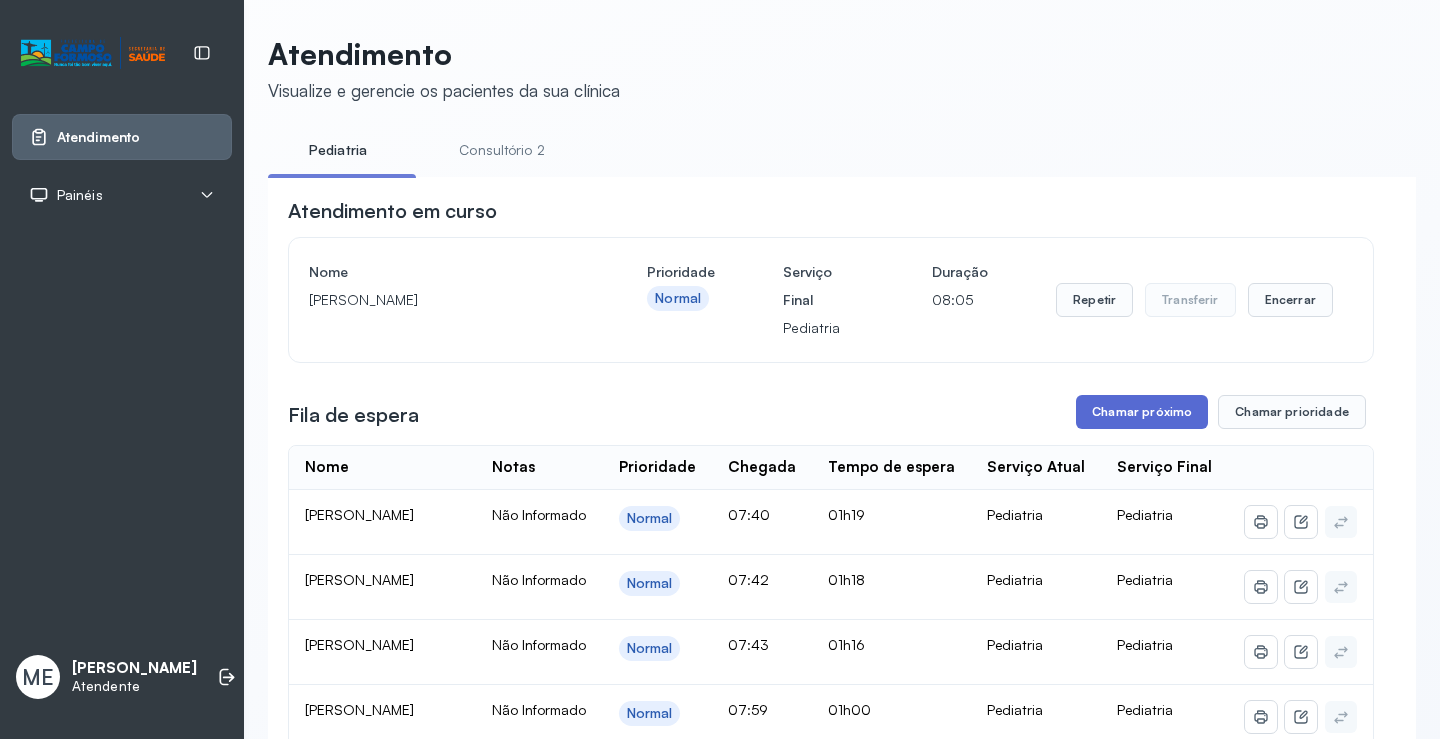 click on "Chamar próximo" at bounding box center [1142, 412] 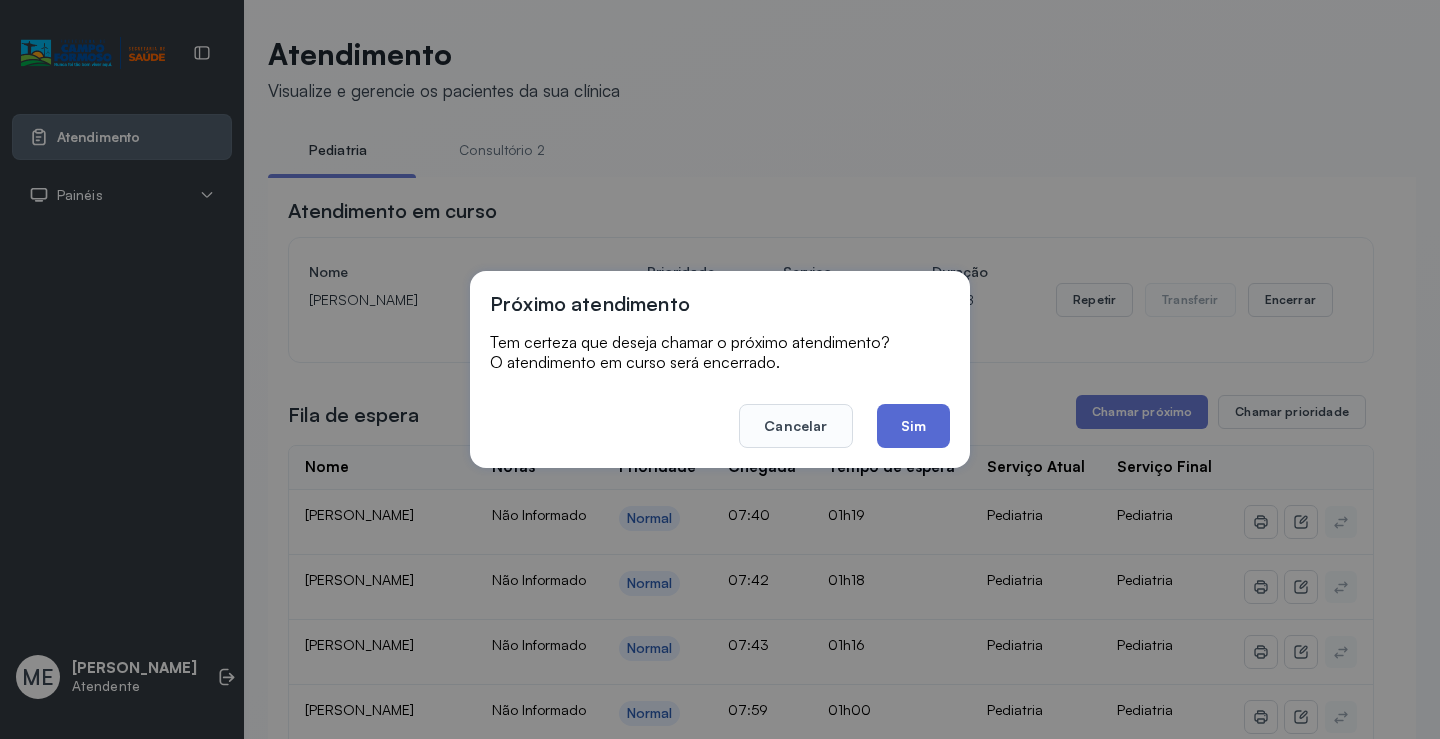 click on "Sim" 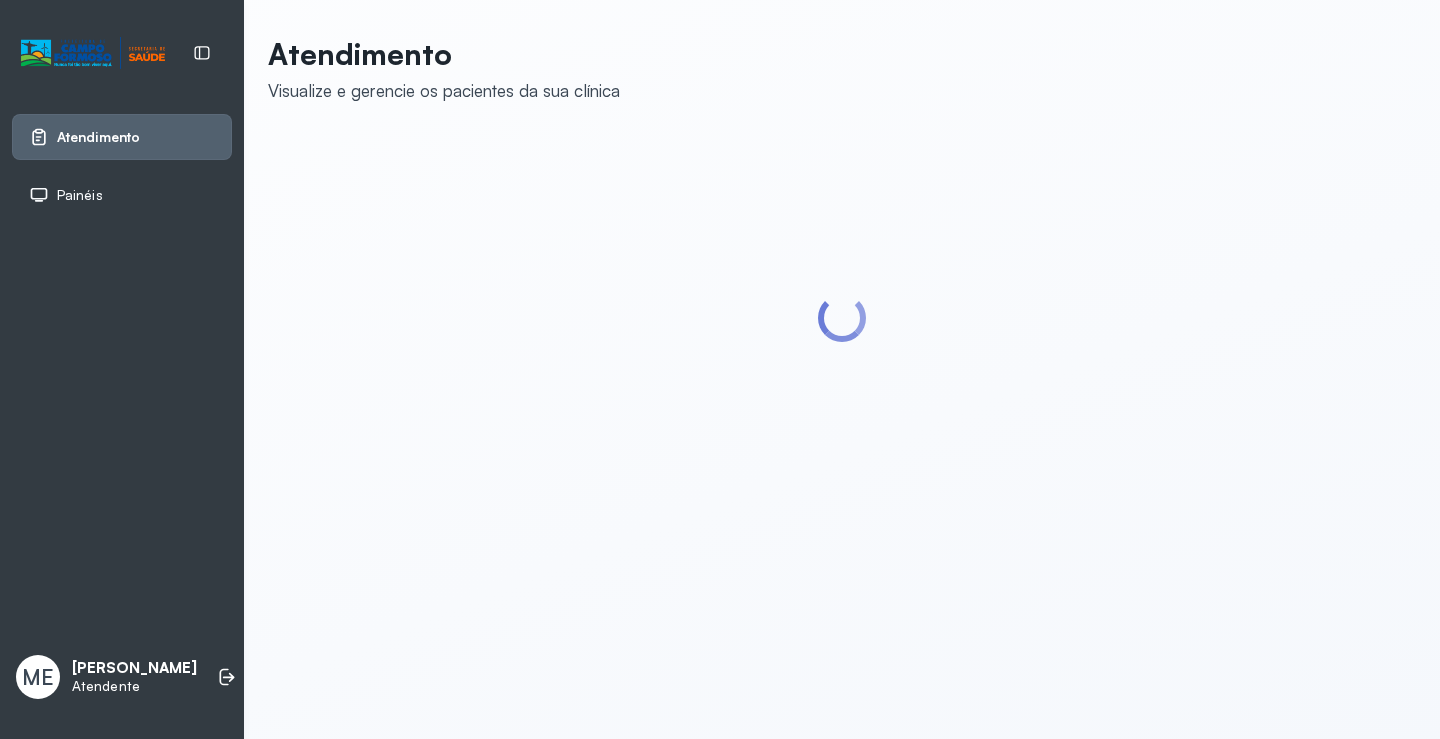 scroll, scrollTop: 0, scrollLeft: 0, axis: both 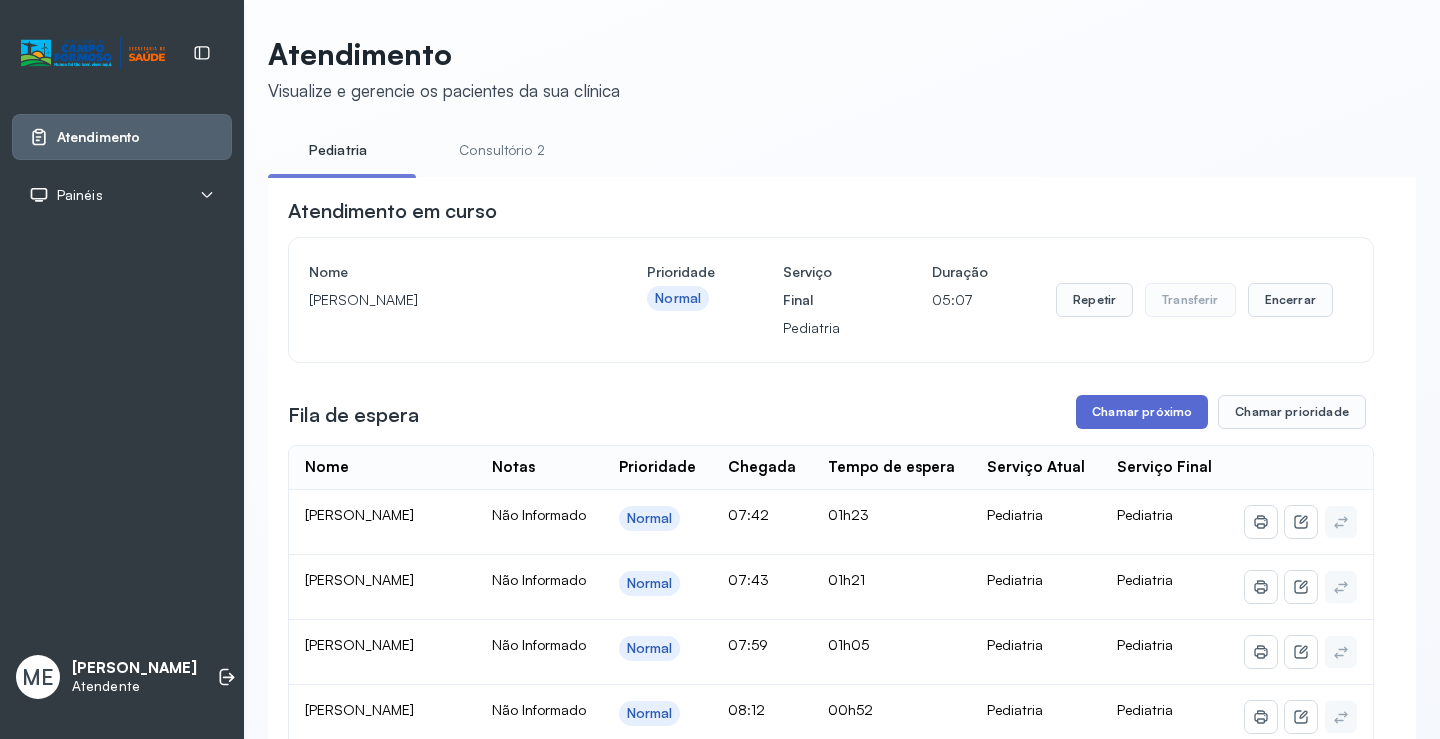 click on "Chamar próximo" at bounding box center [1142, 412] 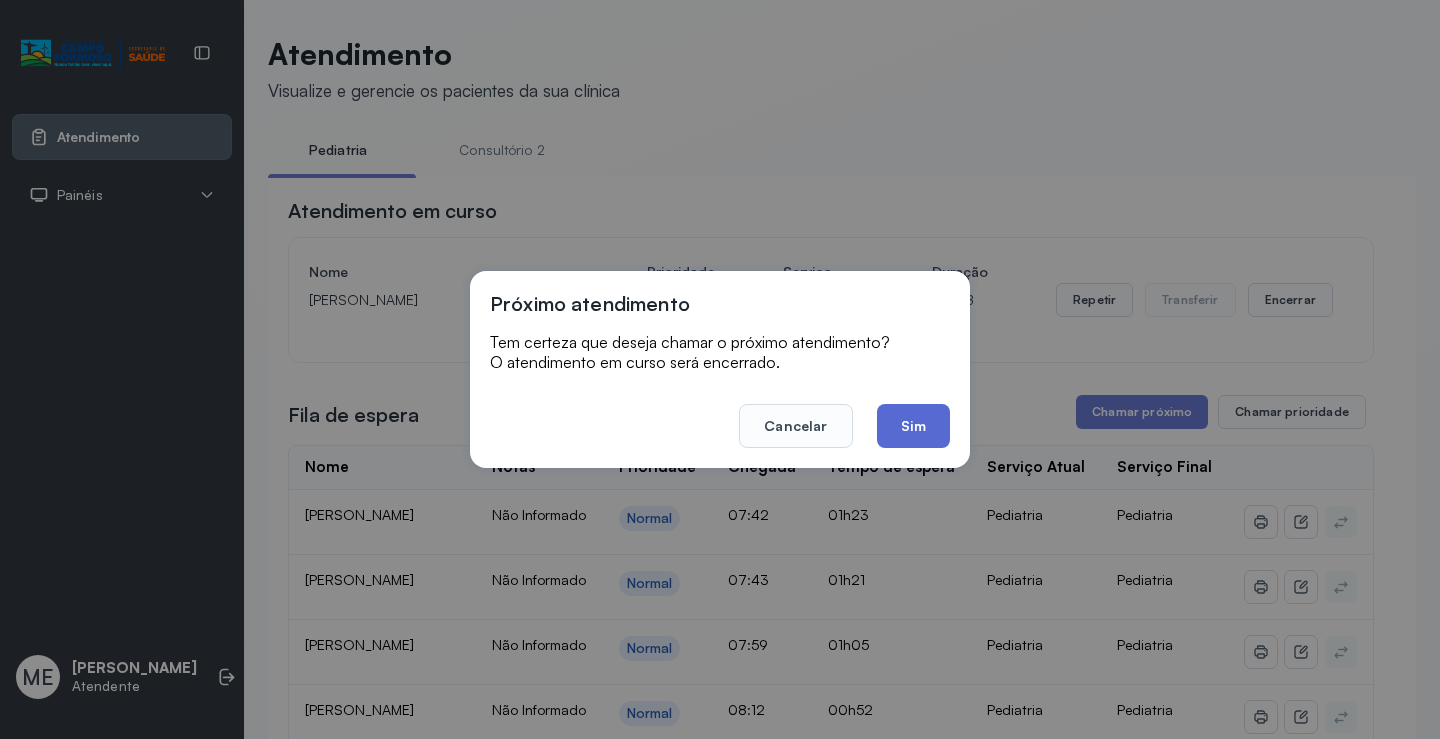 click on "Sim" 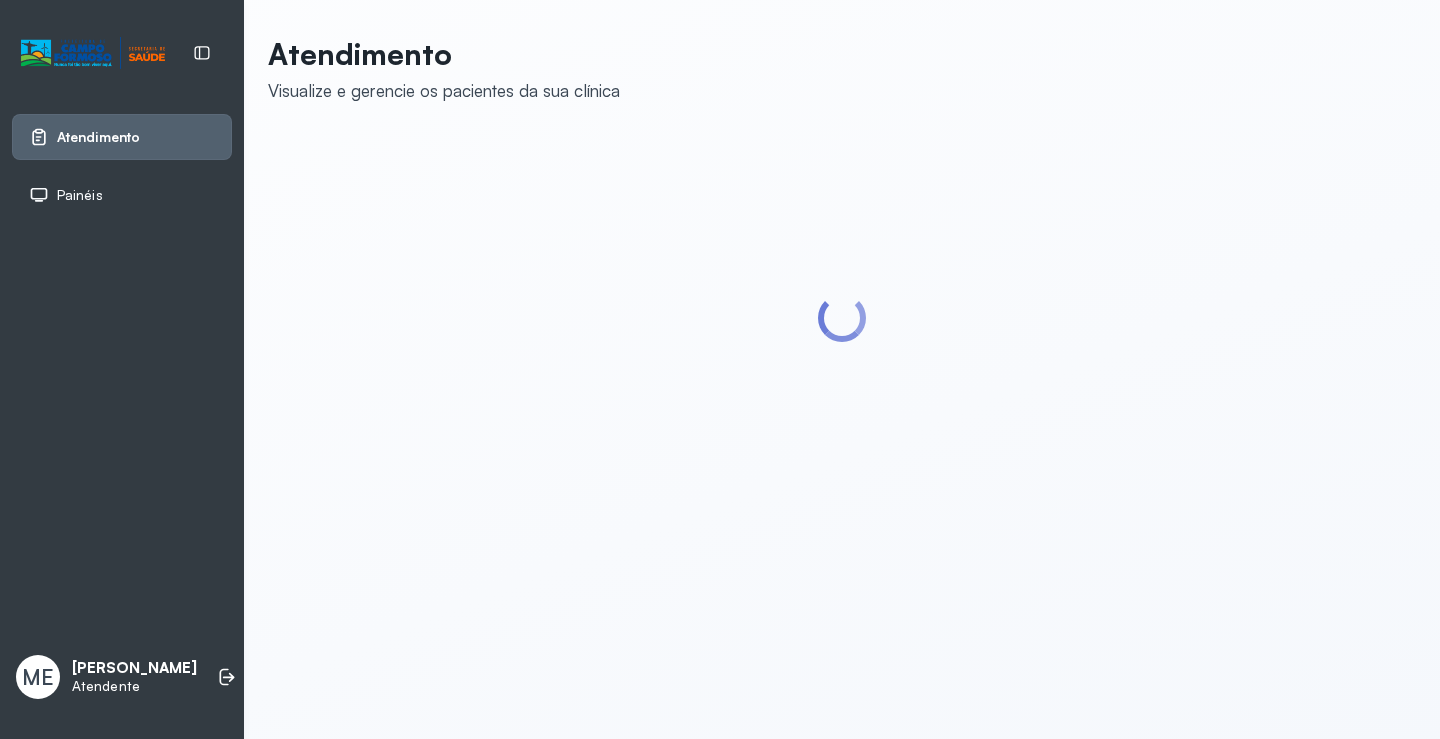 scroll, scrollTop: 0, scrollLeft: 0, axis: both 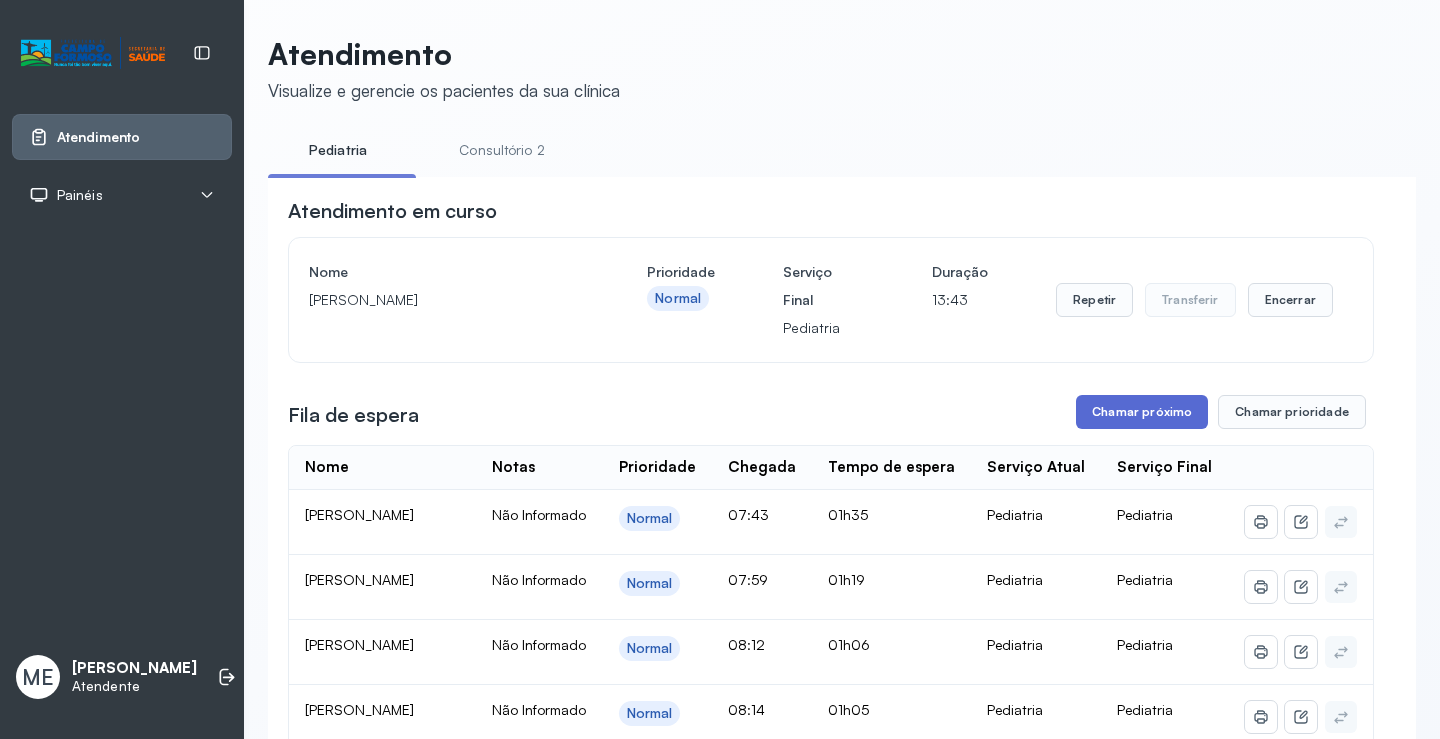 click on "Chamar próximo" at bounding box center [1142, 412] 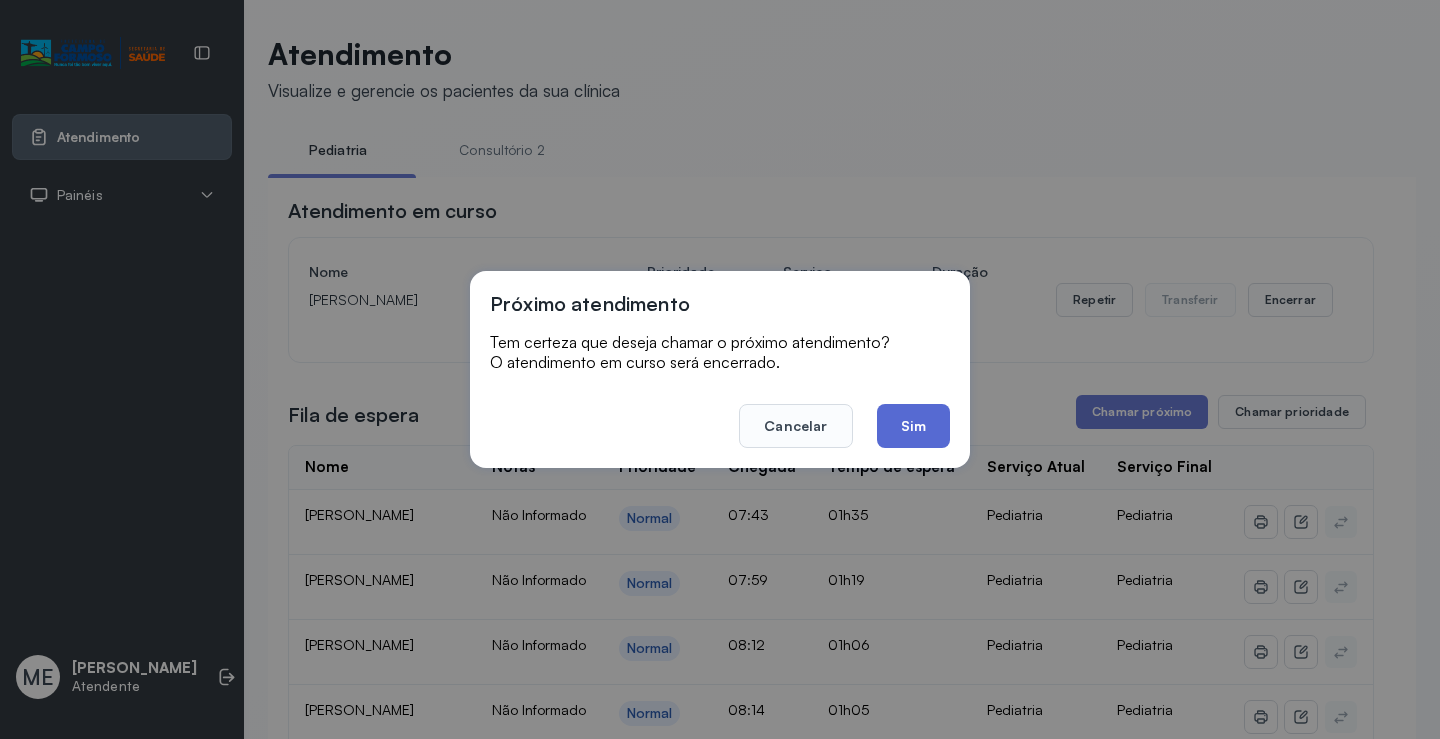 click on "Sim" 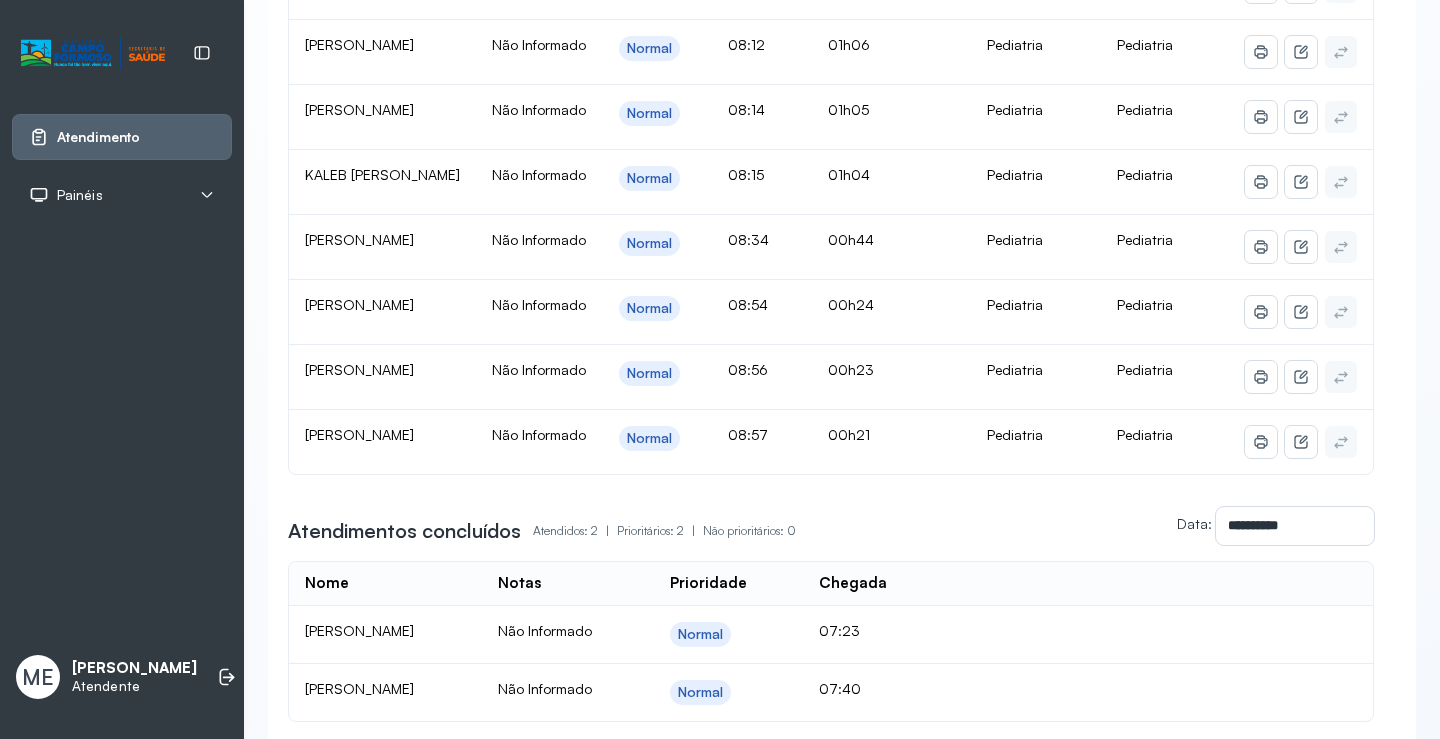 scroll, scrollTop: 500, scrollLeft: 0, axis: vertical 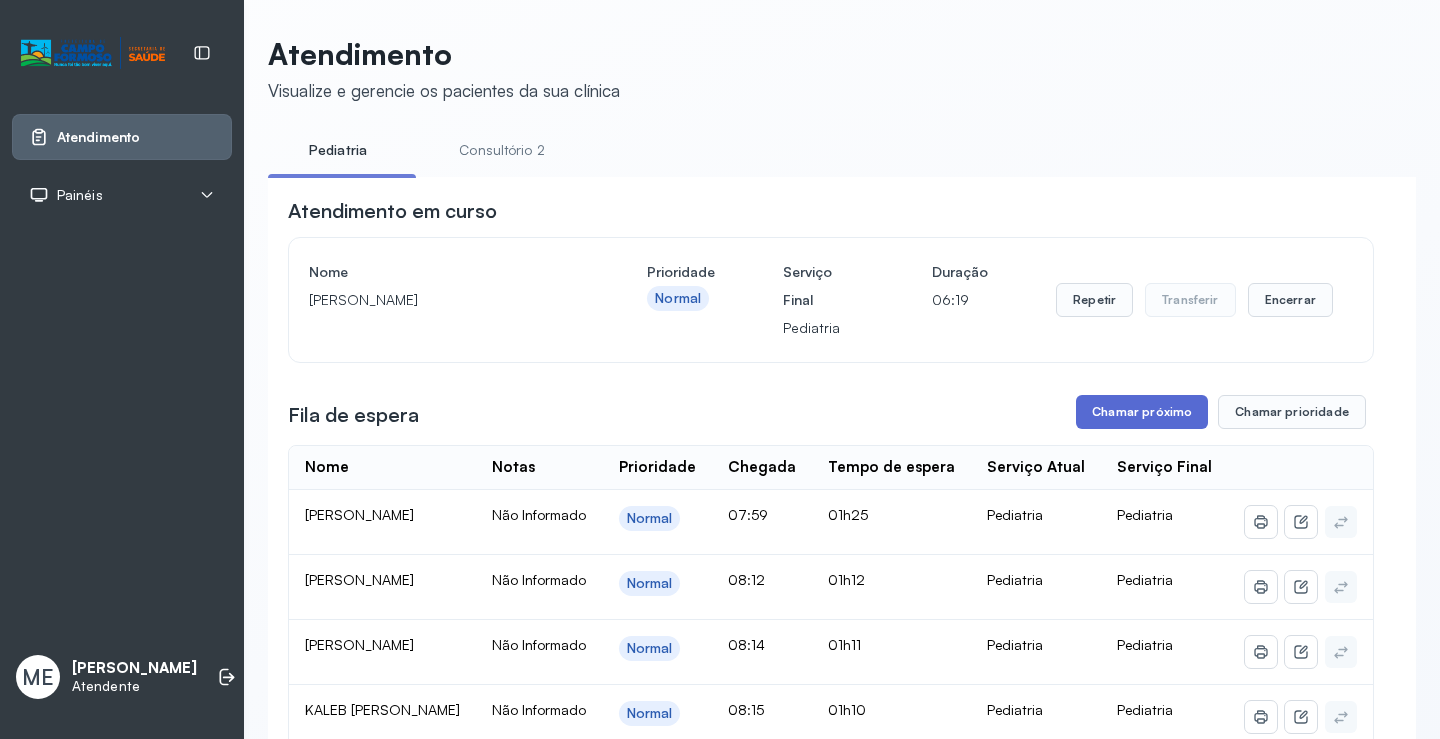 click on "Chamar próximo" at bounding box center [1142, 412] 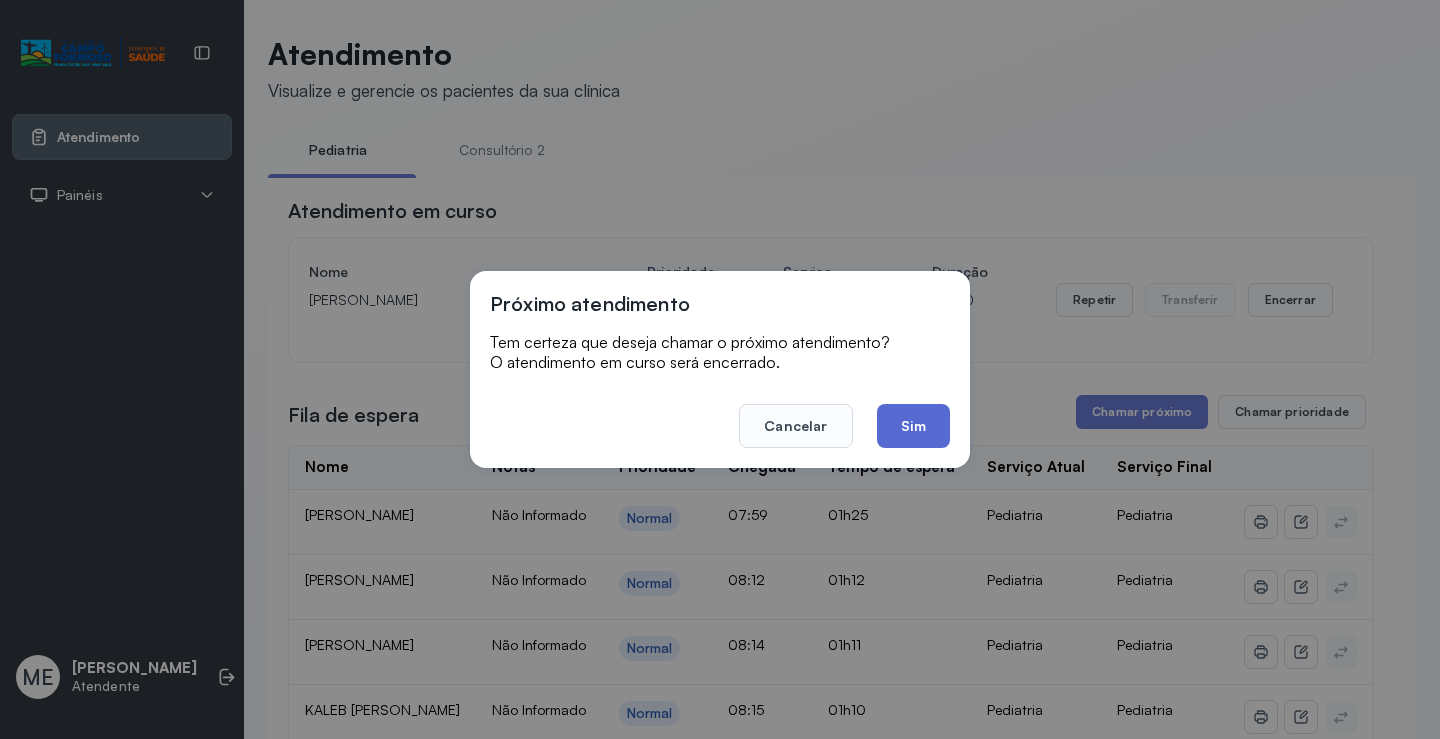 click on "Sim" 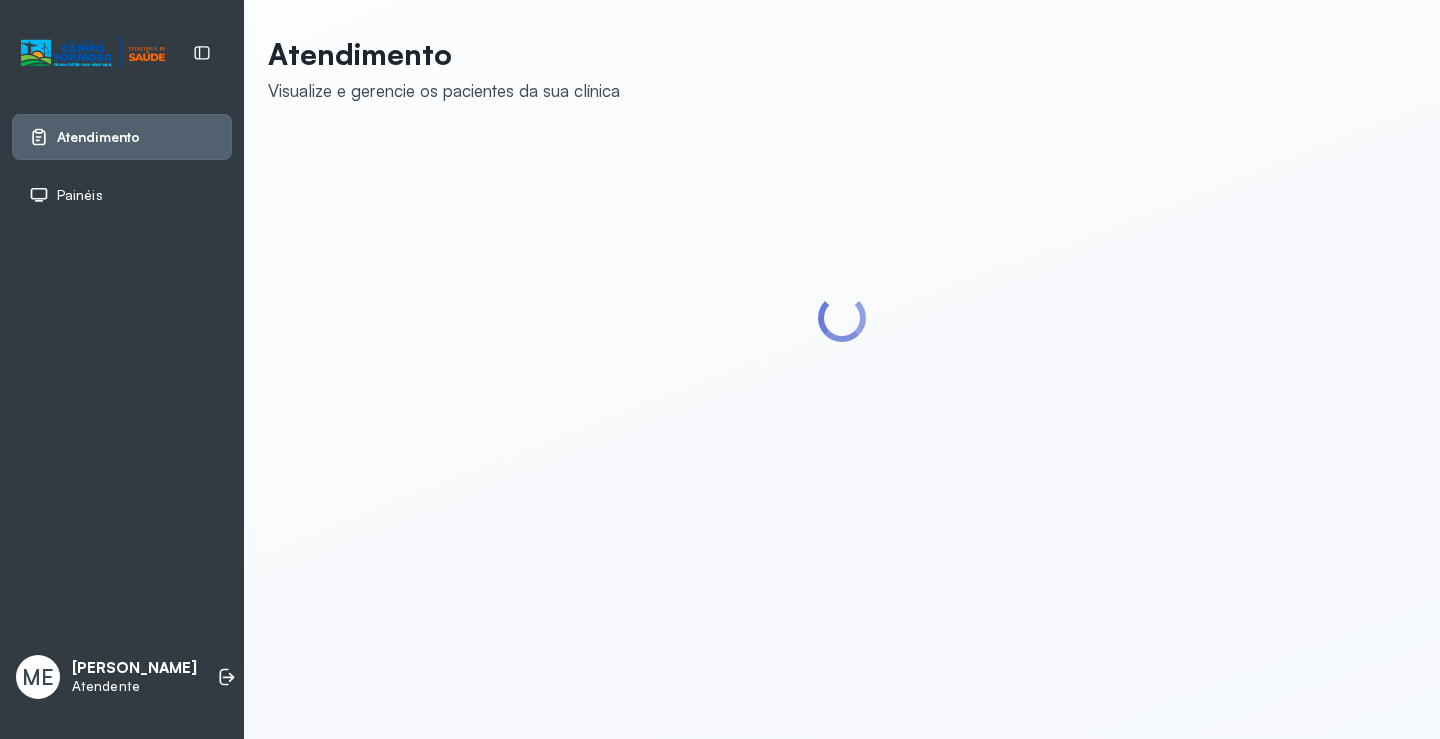 scroll, scrollTop: 0, scrollLeft: 0, axis: both 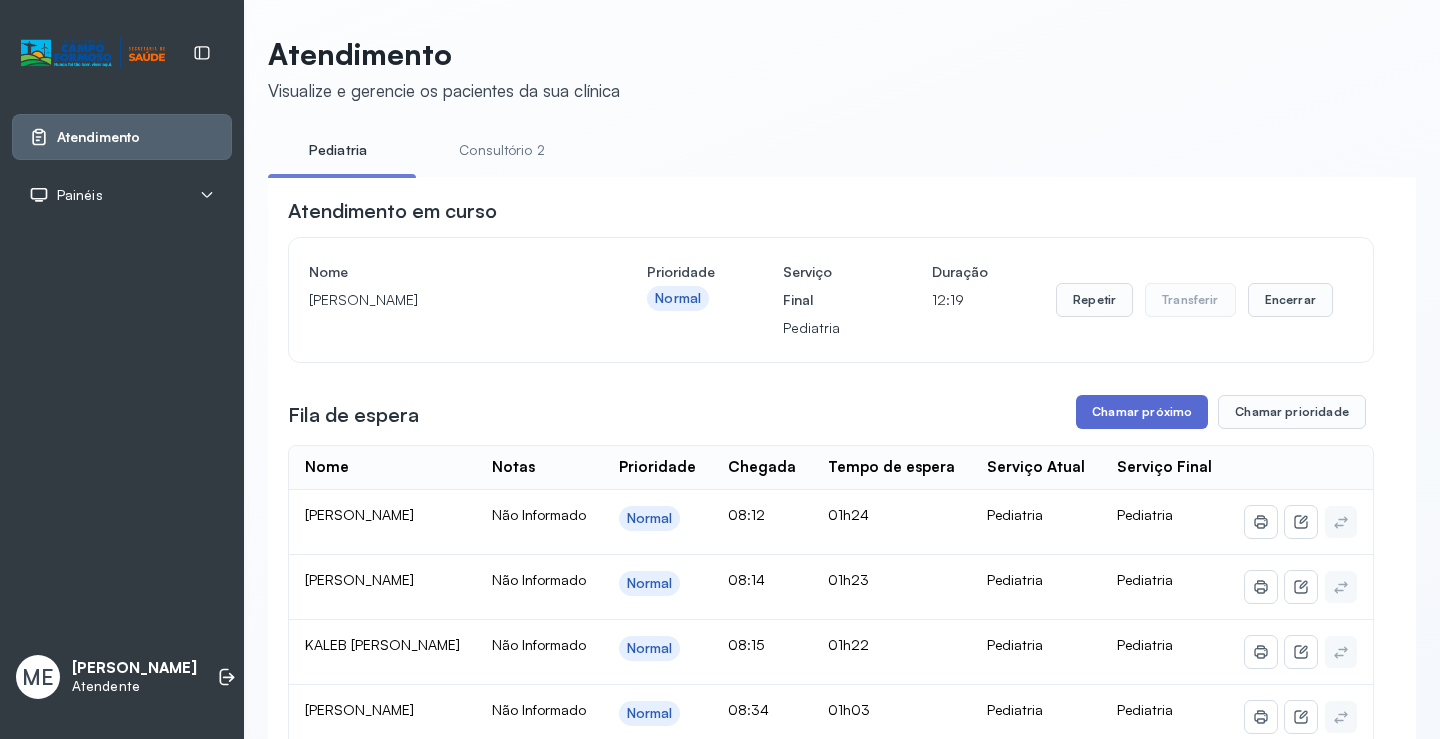 click on "Chamar próximo" at bounding box center (1142, 412) 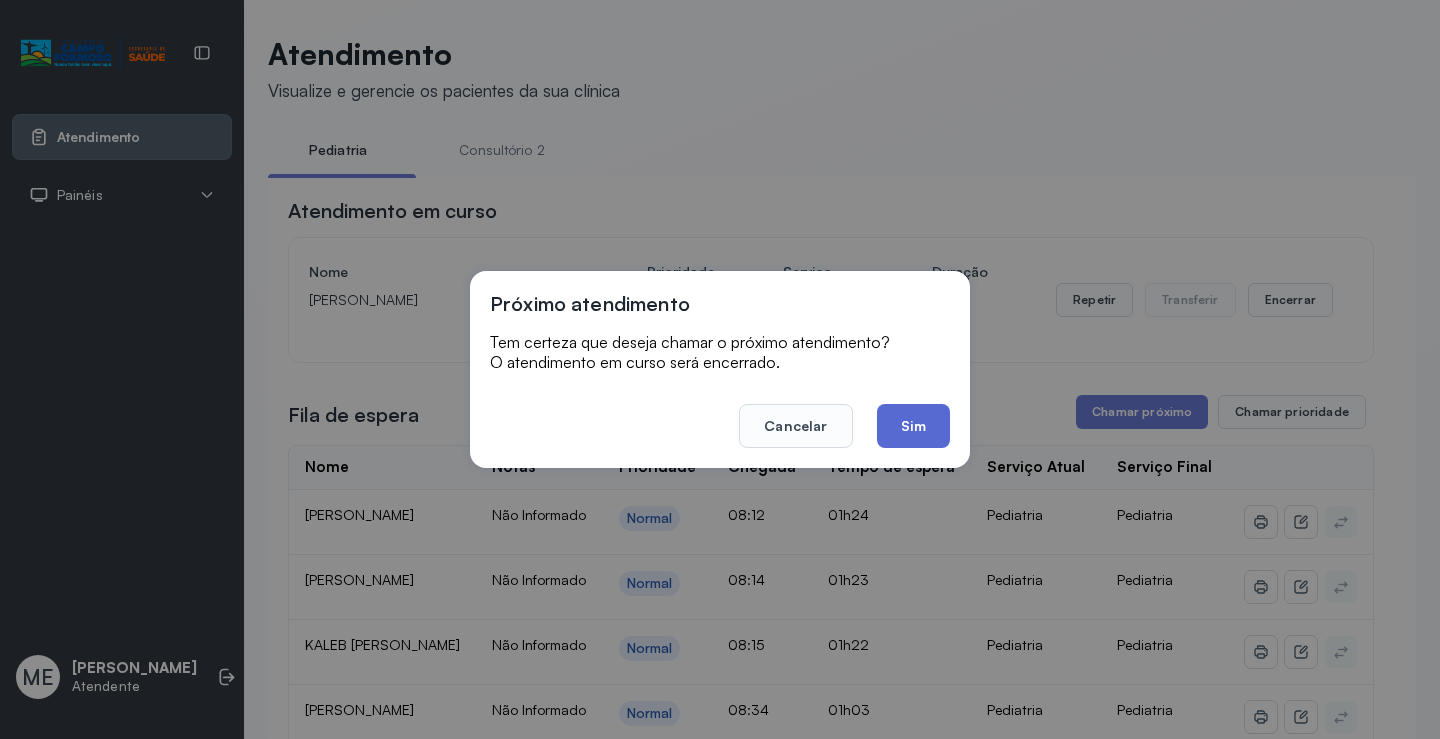 click on "Sim" 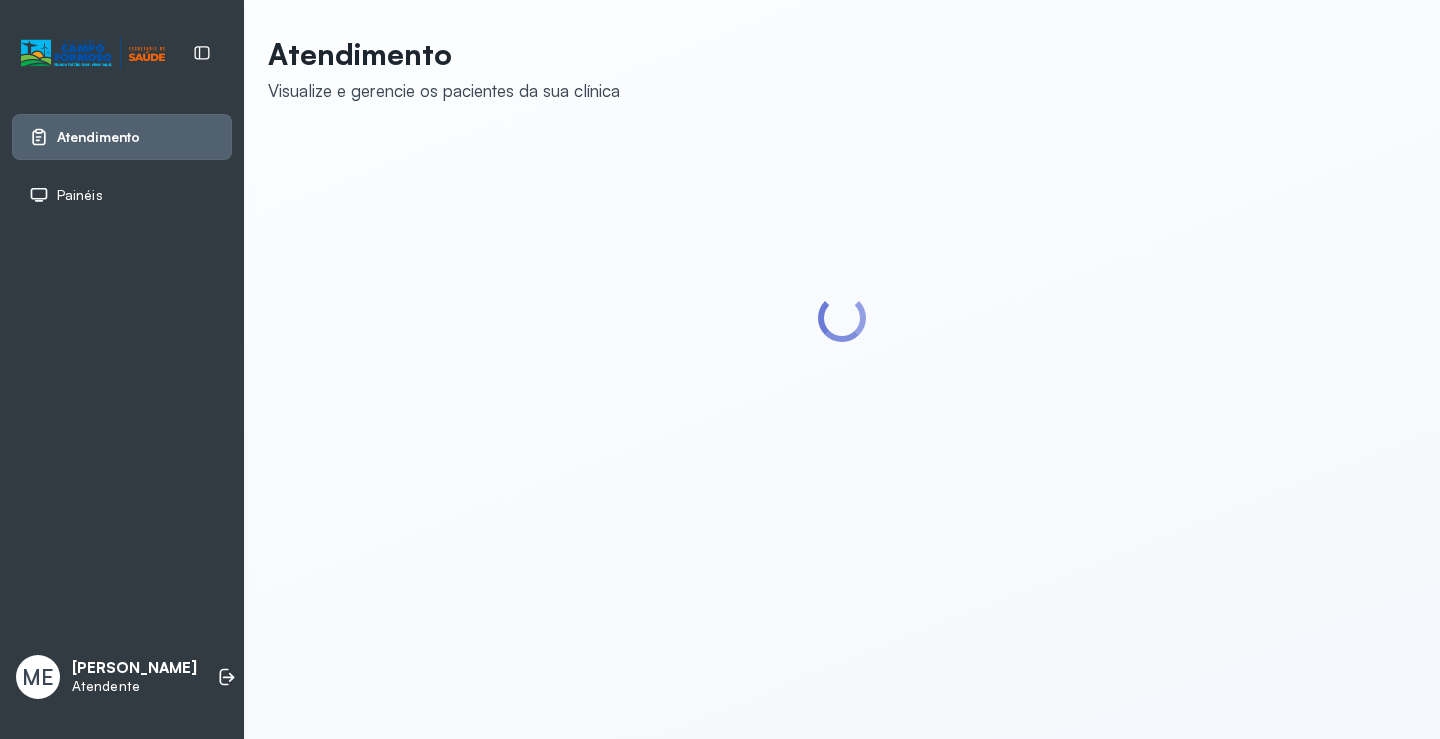 scroll, scrollTop: 0, scrollLeft: 0, axis: both 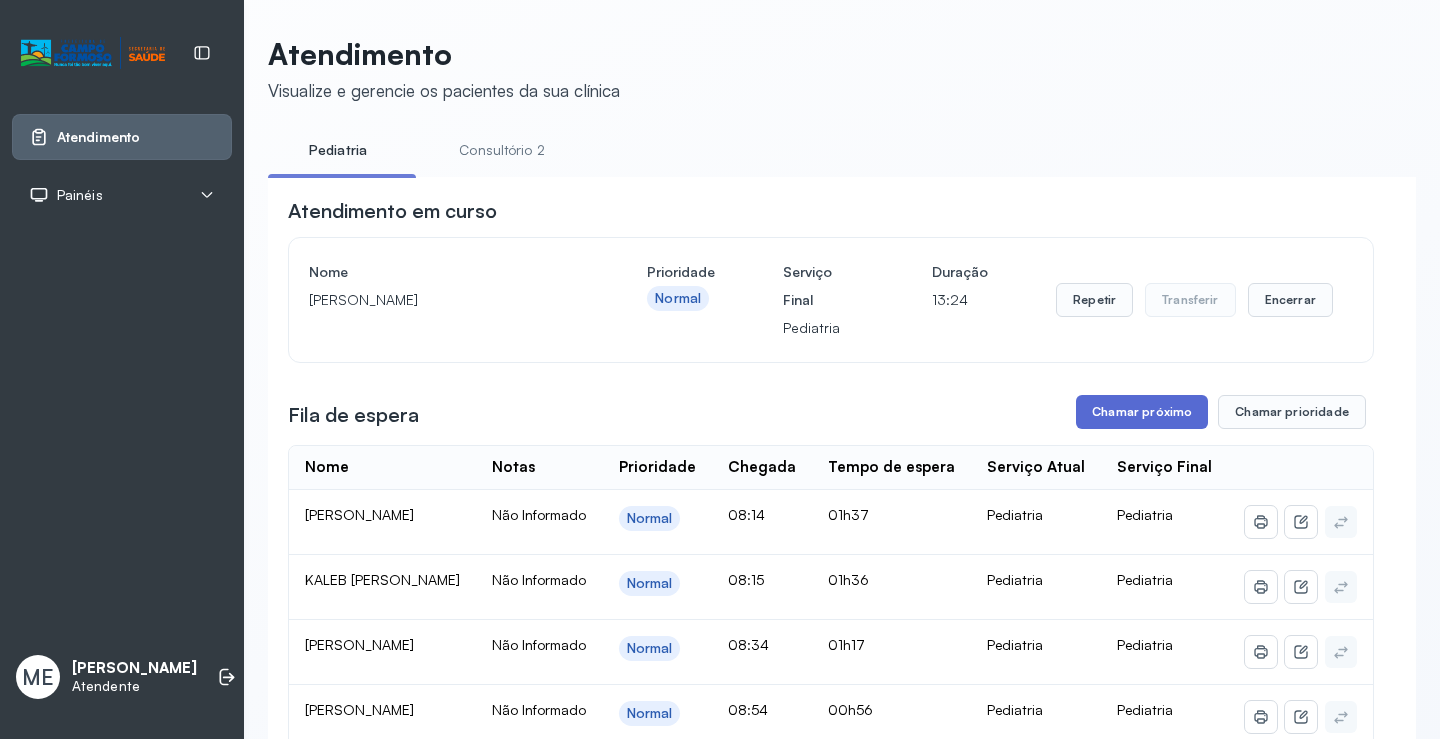 click on "Chamar próximo" at bounding box center (1142, 412) 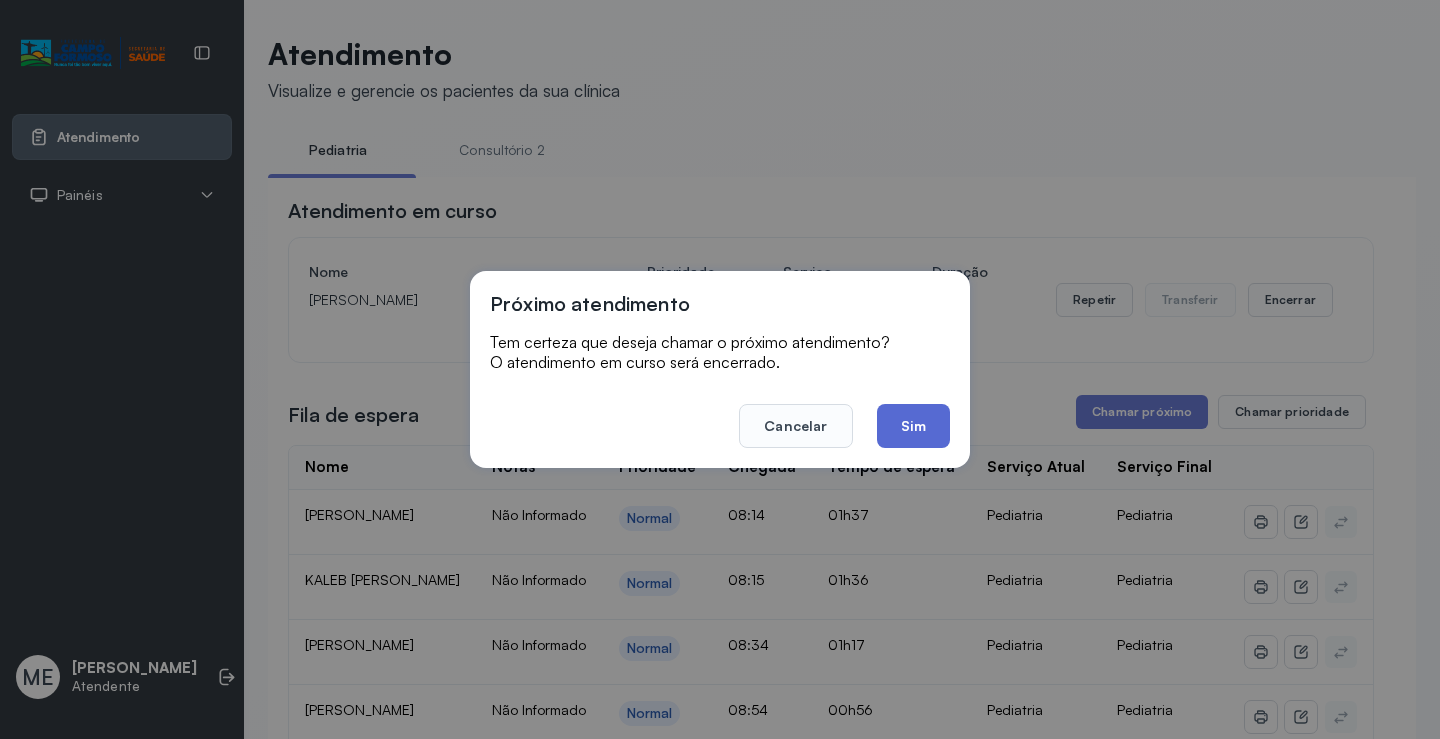 click on "Sim" 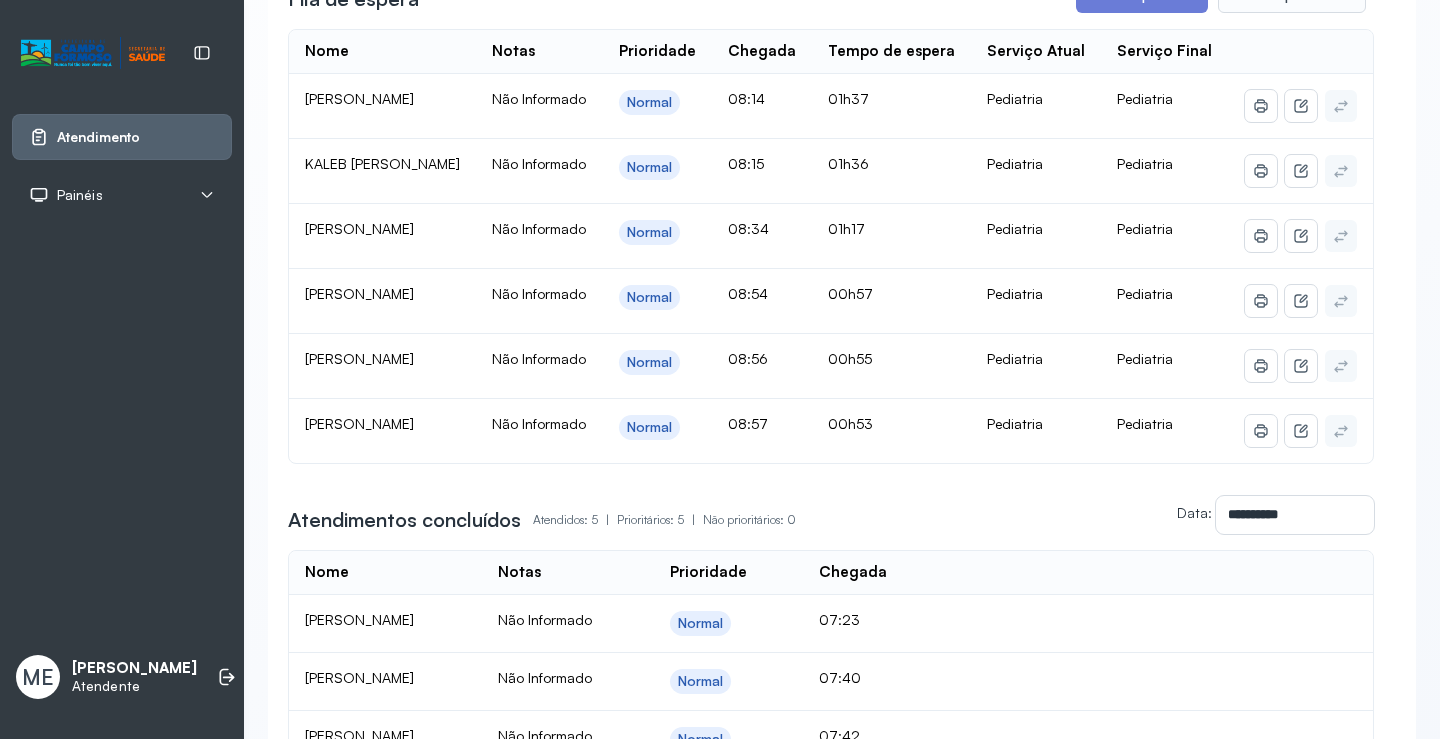 scroll, scrollTop: 500, scrollLeft: 0, axis: vertical 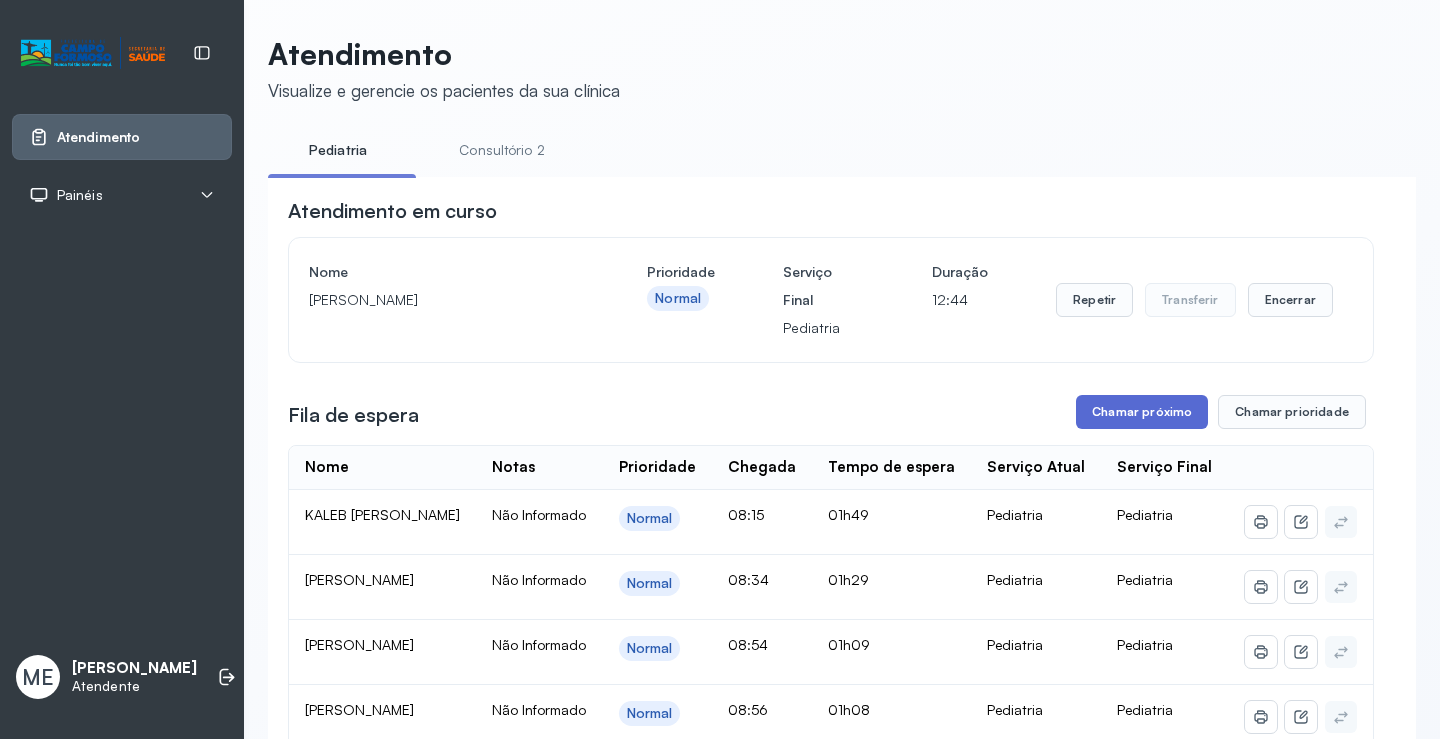 click on "Chamar próximo" at bounding box center [1142, 412] 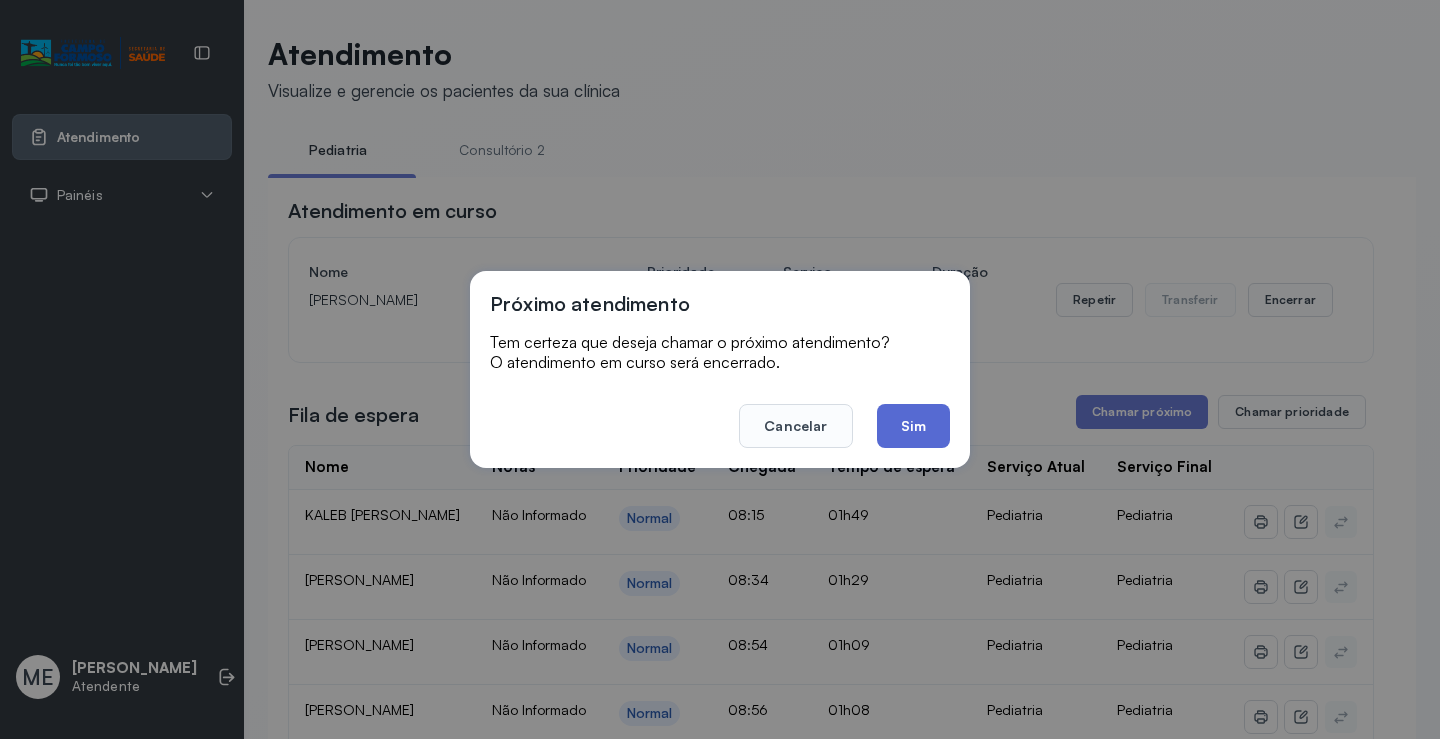 click on "Sim" 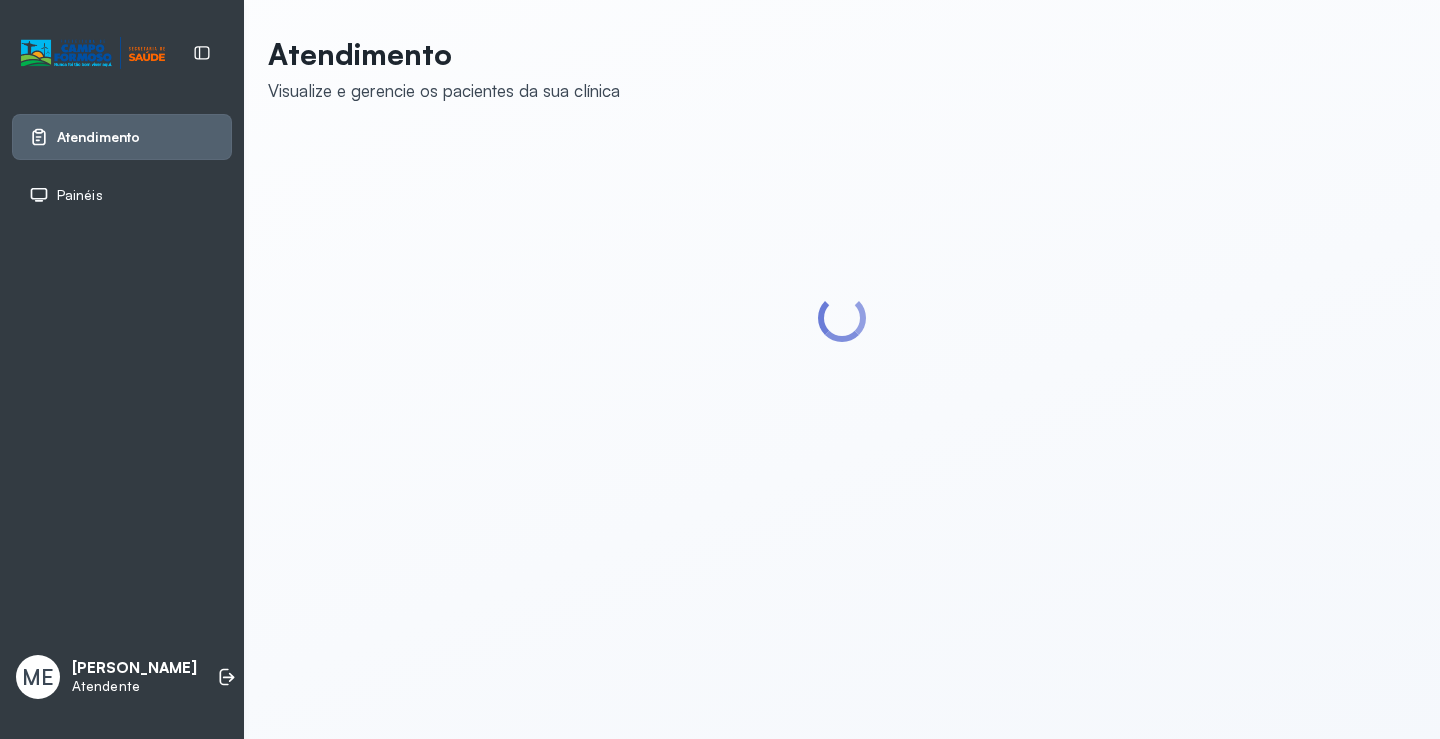 scroll, scrollTop: 0, scrollLeft: 0, axis: both 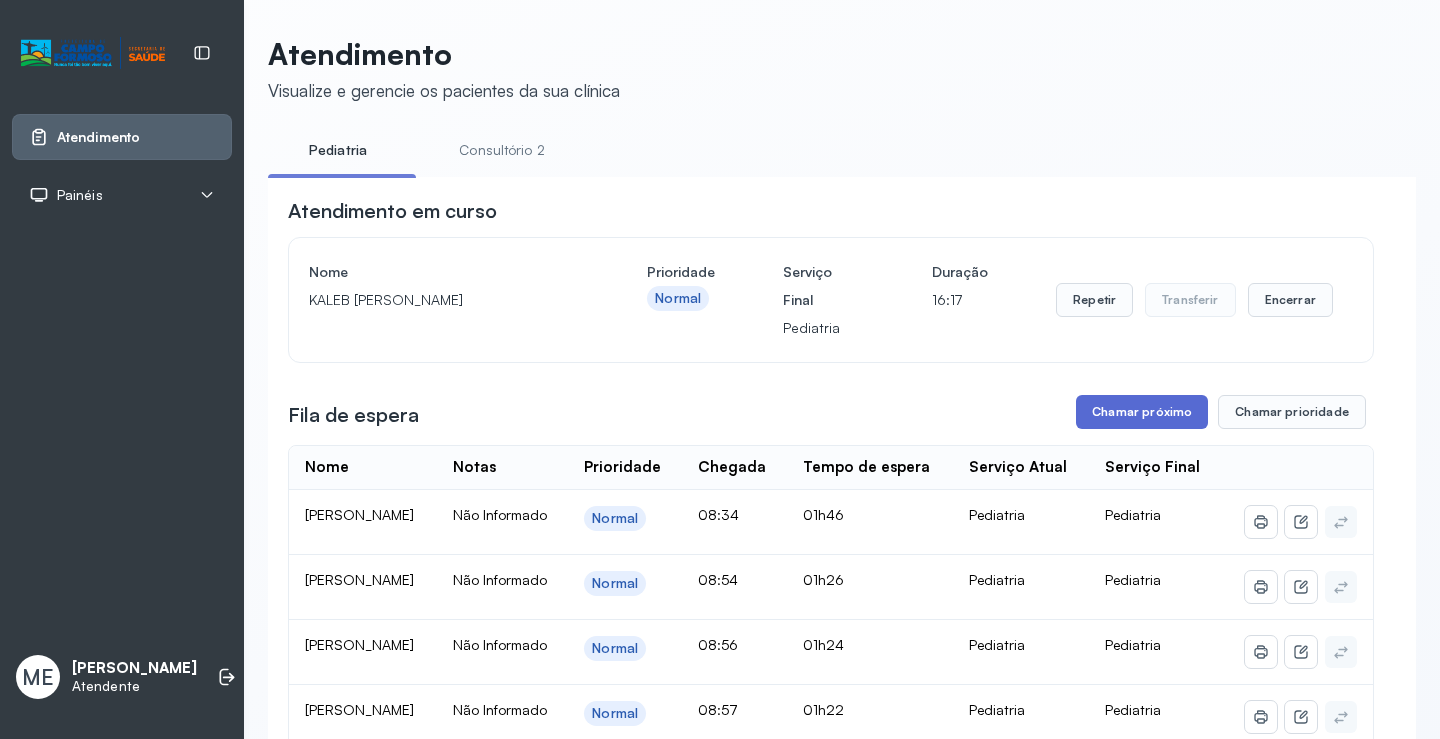 click on "Chamar próximo" at bounding box center (1142, 412) 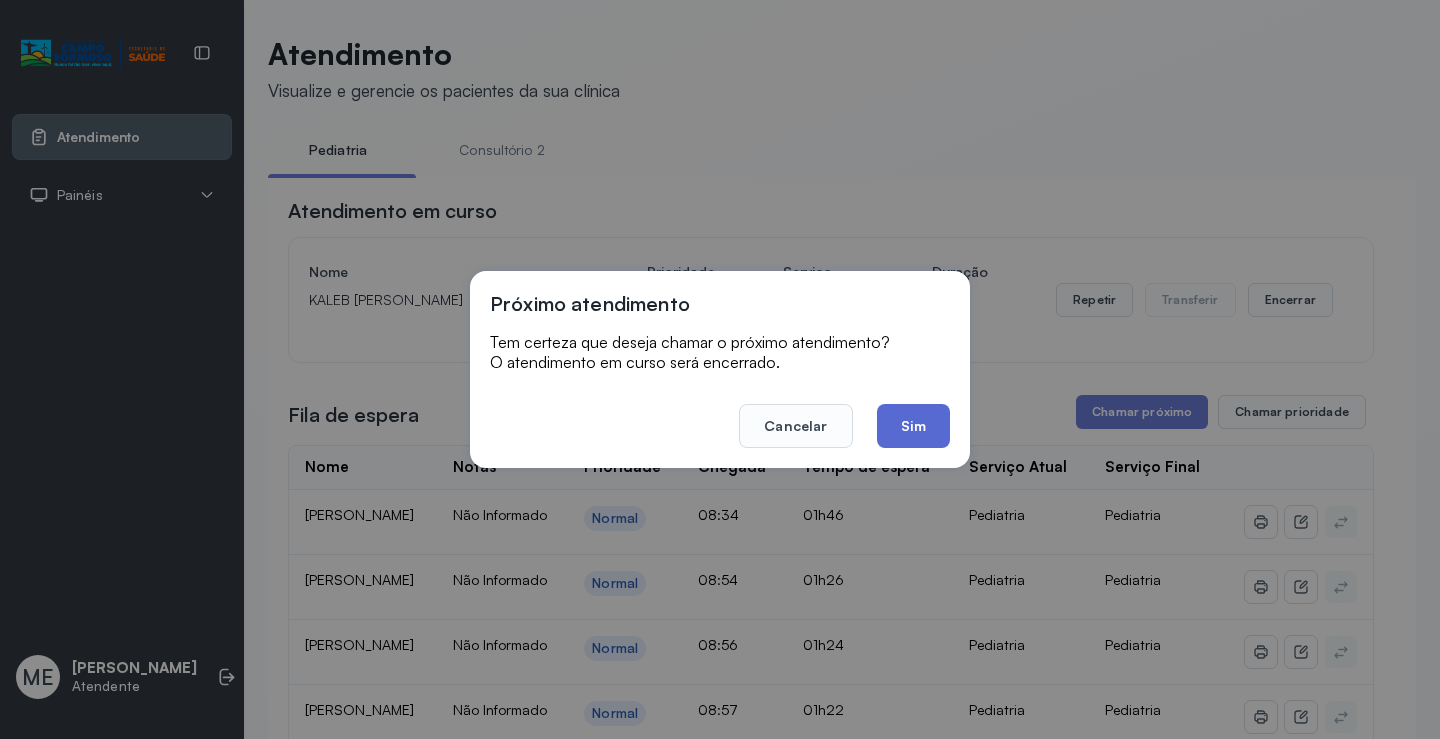 click on "Sim" 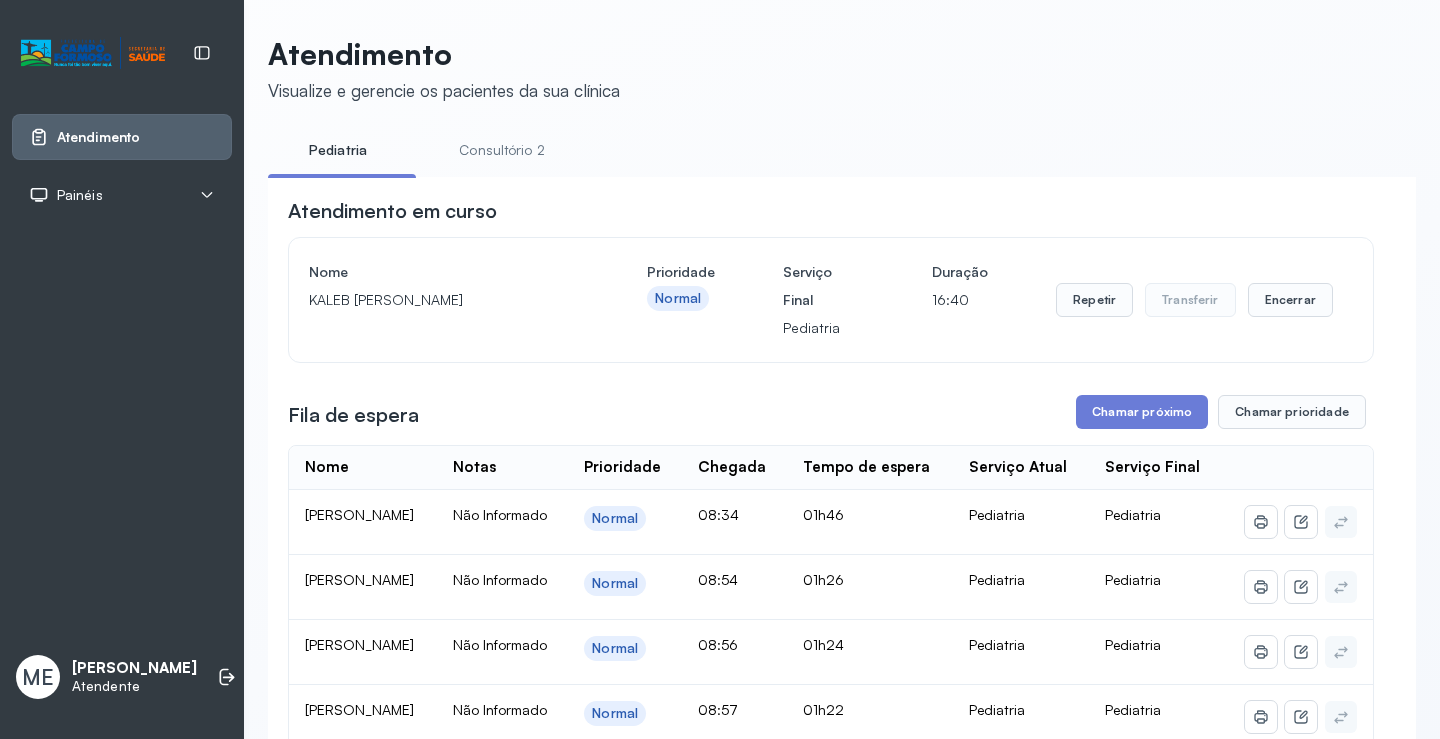 click on "Atendimento" at bounding box center [444, 54] 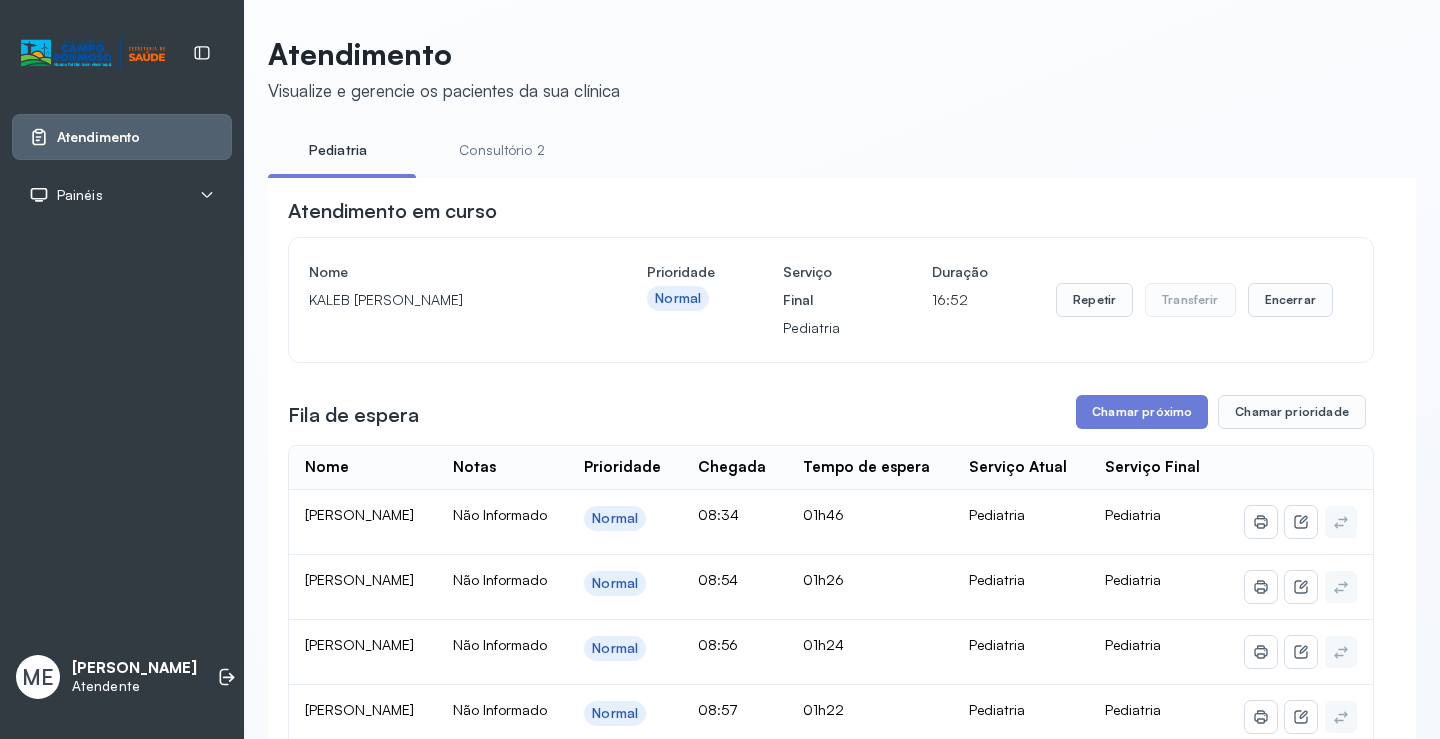 click on "**********" at bounding box center [831, 774] 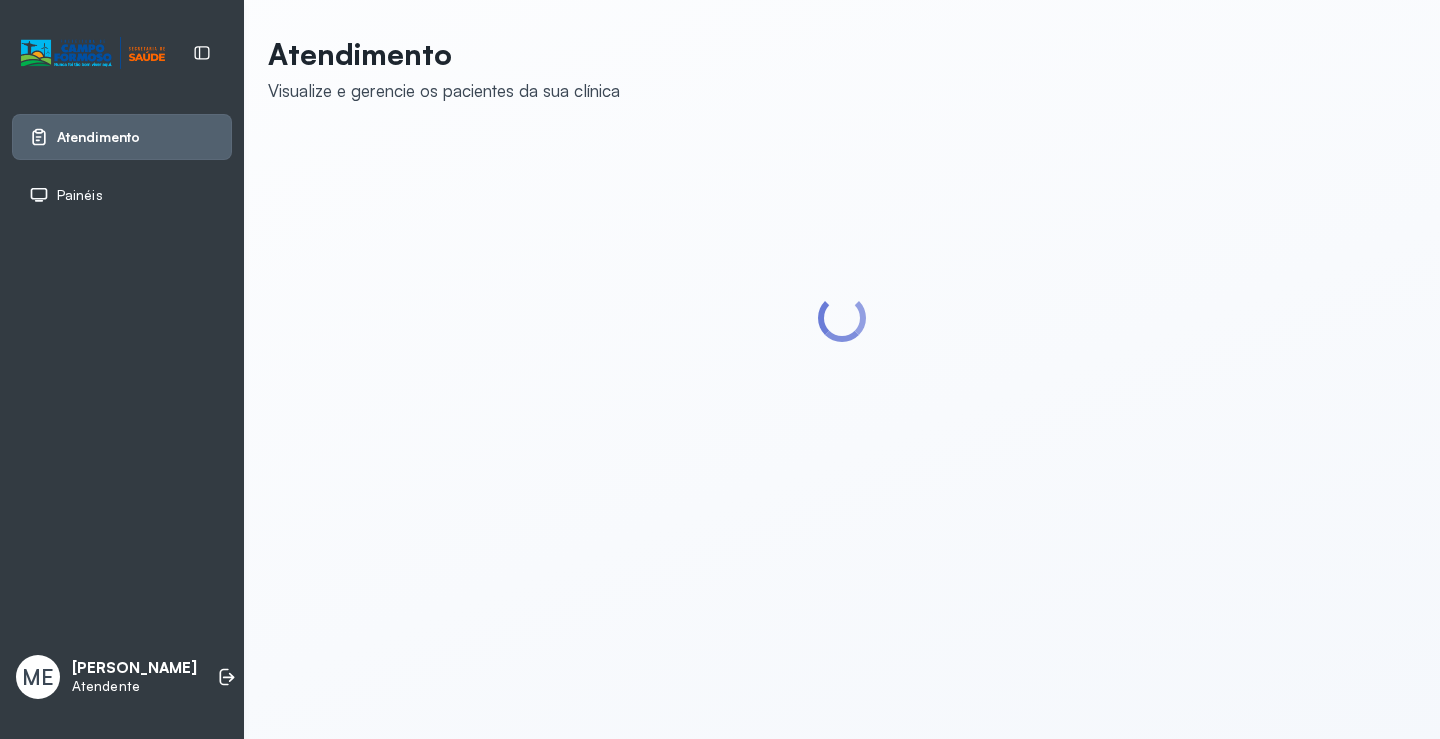 scroll, scrollTop: 0, scrollLeft: 0, axis: both 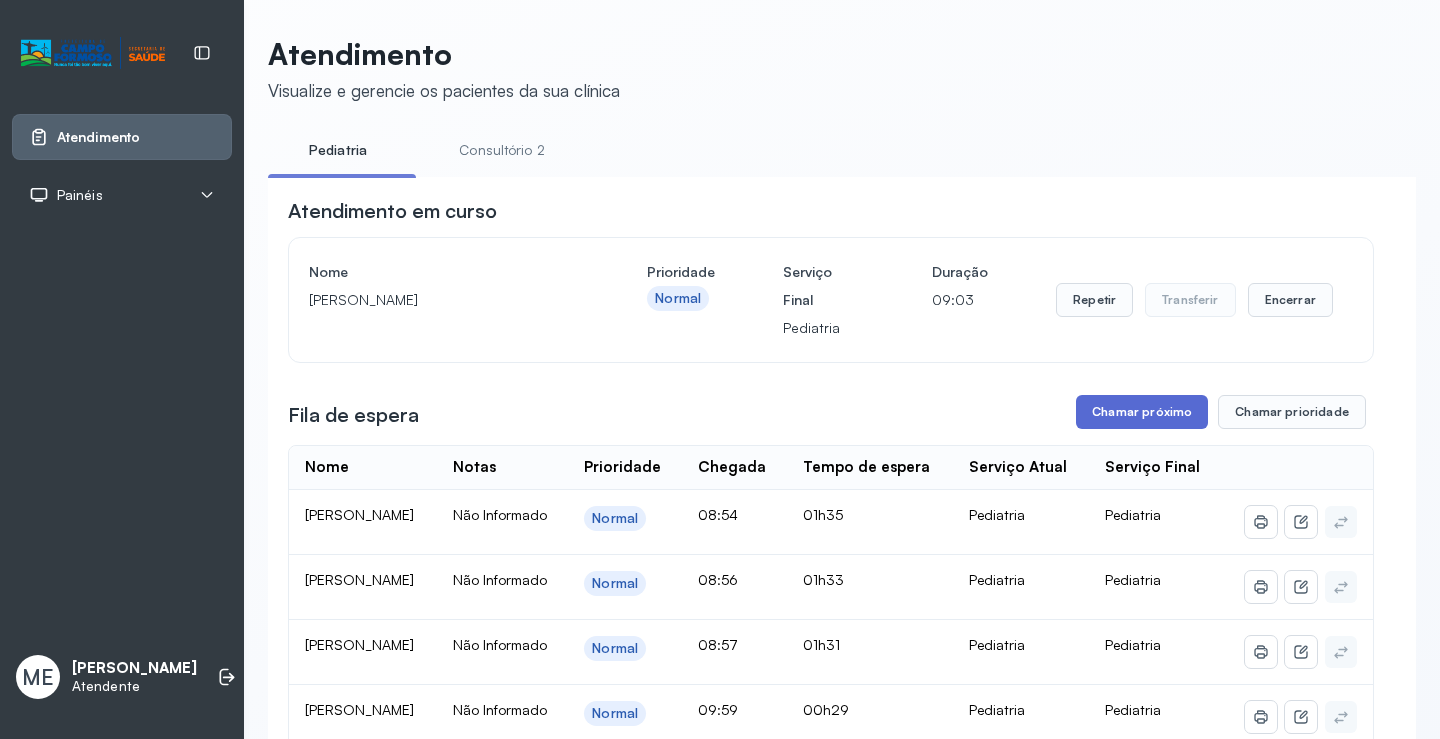 click on "Chamar próximo" at bounding box center (1142, 412) 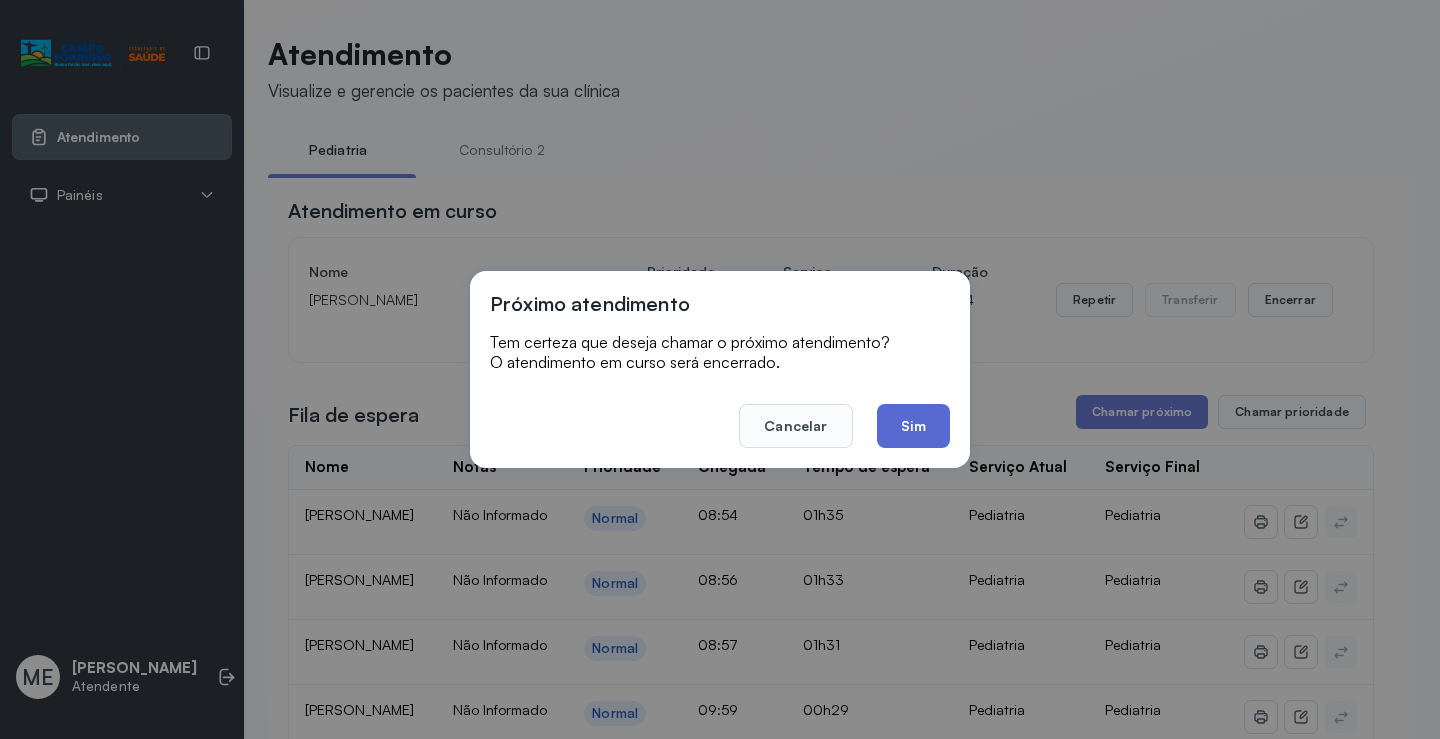 click on "Sim" 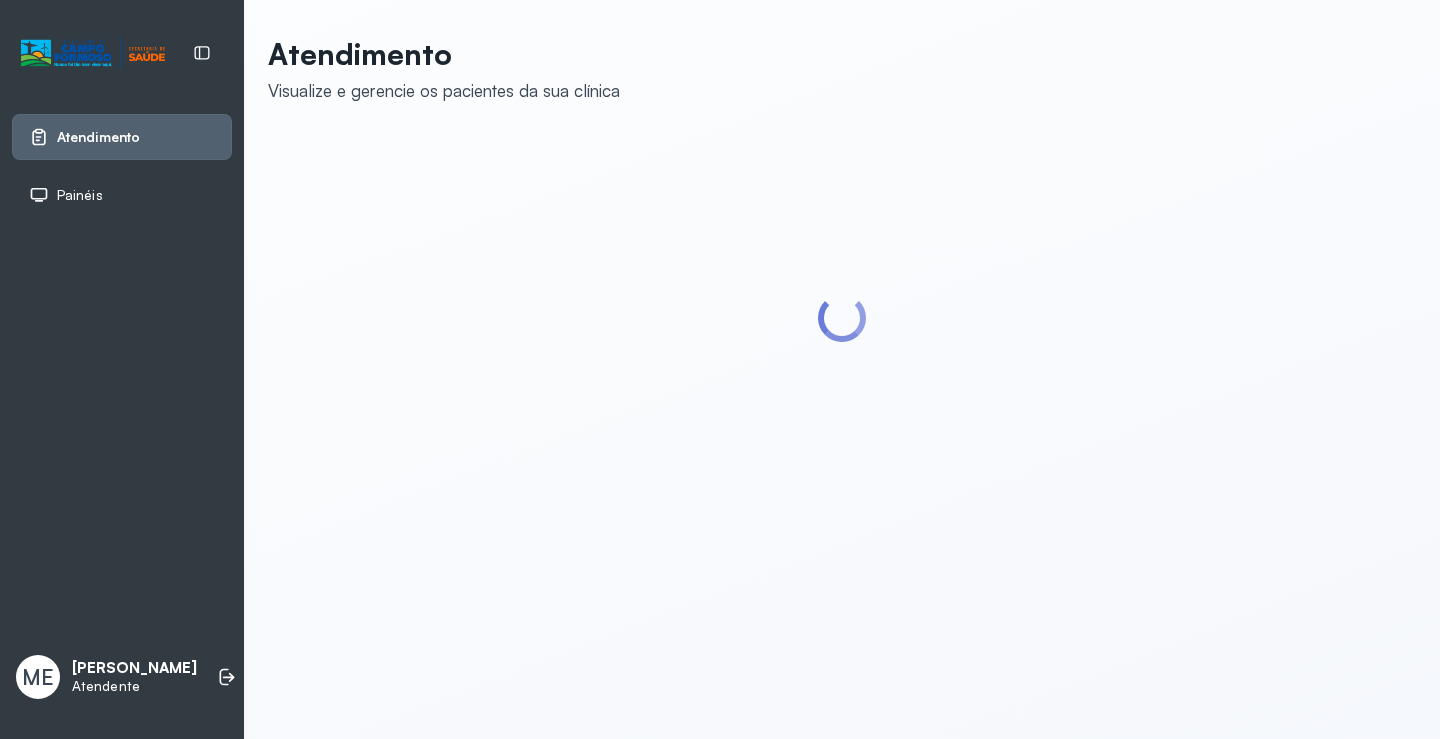 scroll, scrollTop: 0, scrollLeft: 0, axis: both 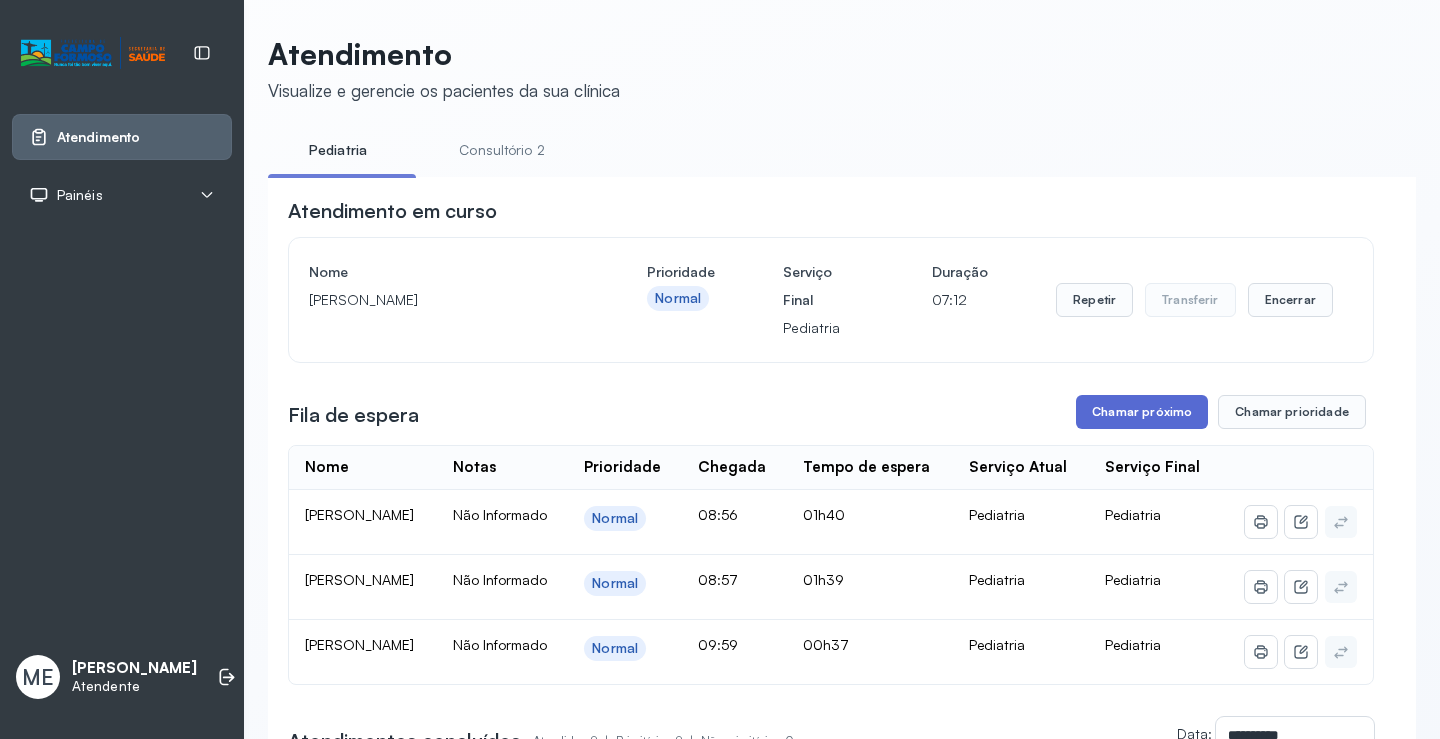click on "Chamar próximo" at bounding box center (1142, 412) 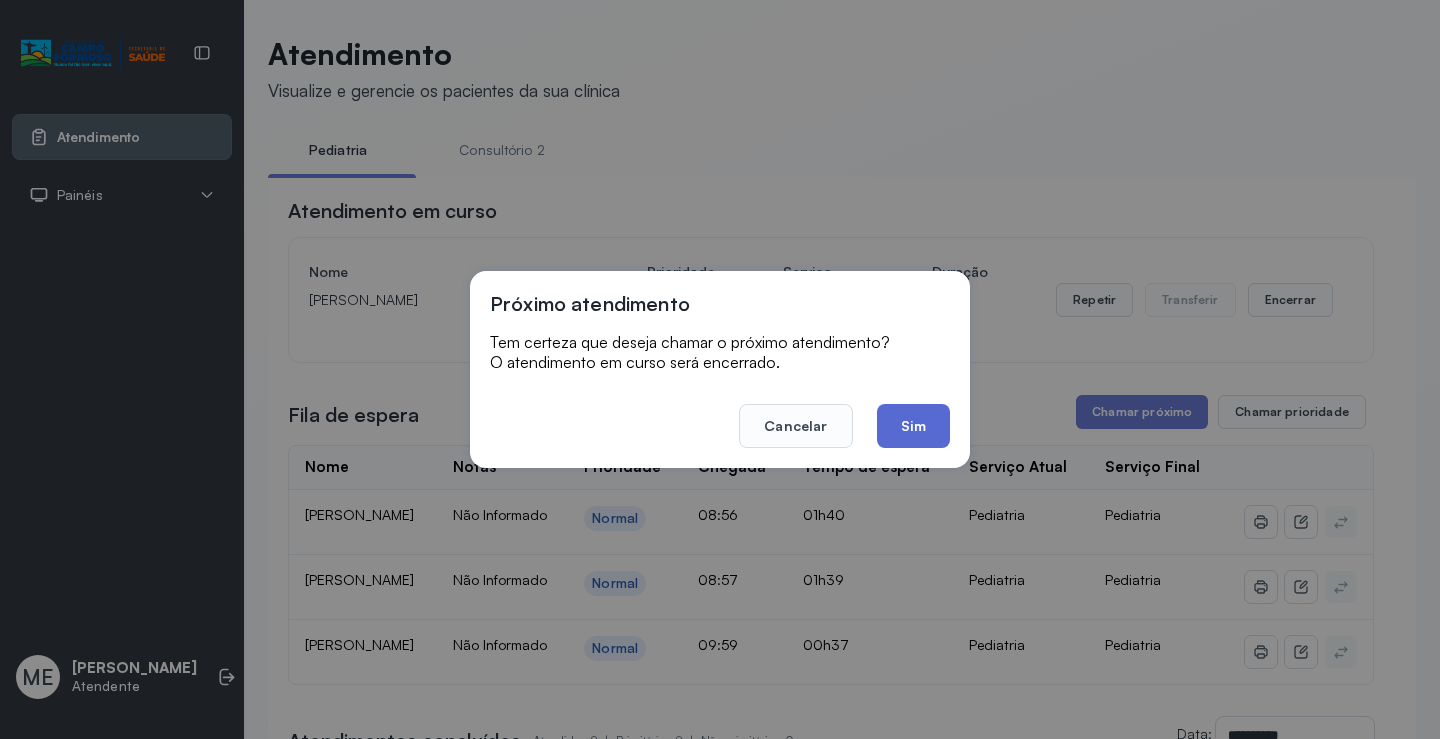 click on "Sim" 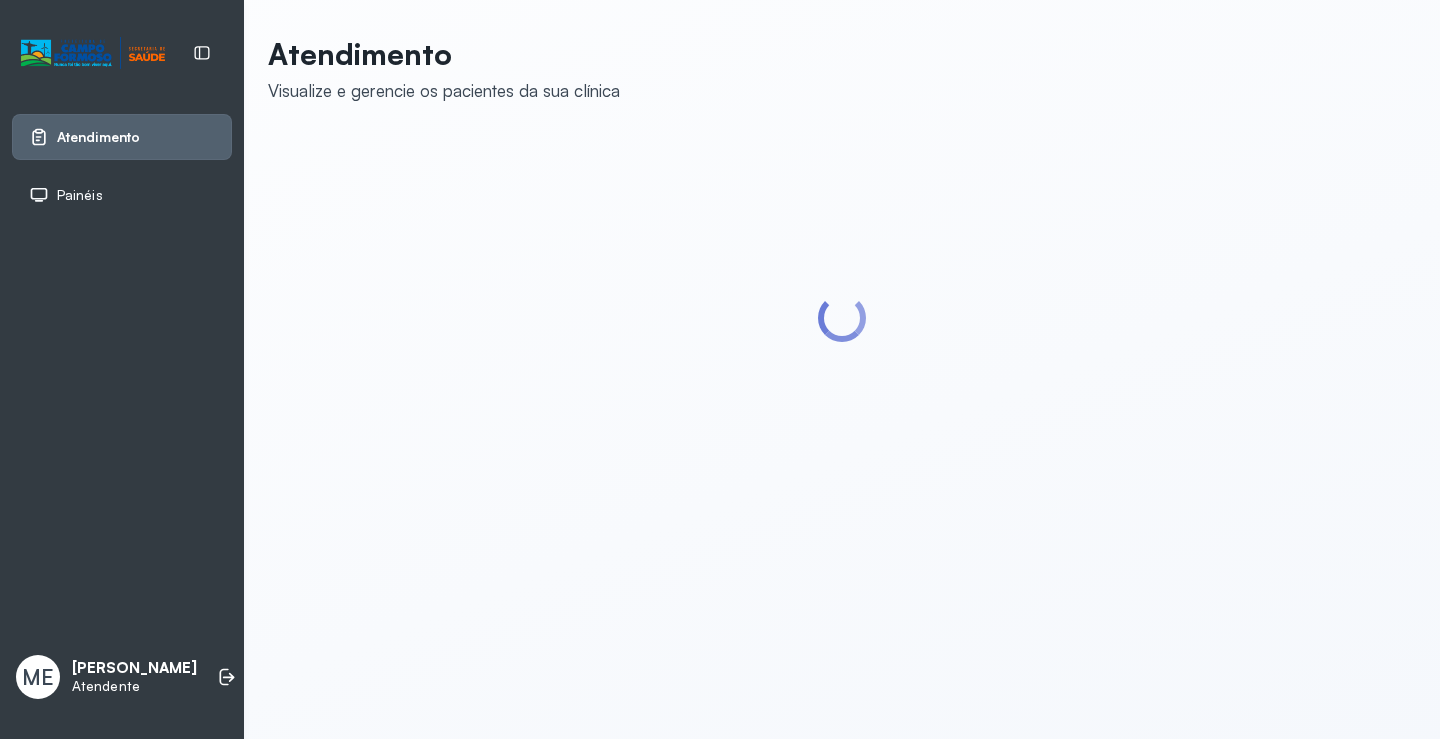 scroll, scrollTop: 0, scrollLeft: 0, axis: both 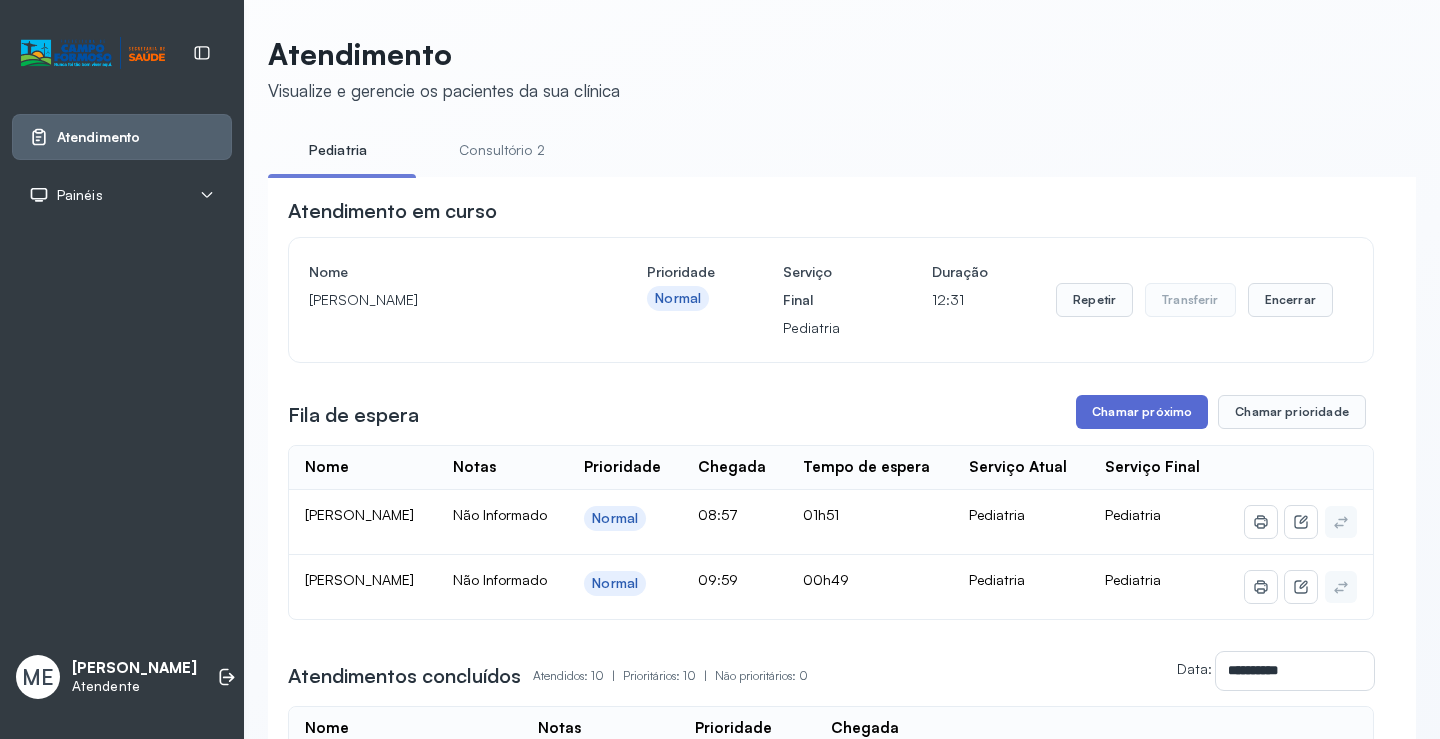 click on "Chamar próximo" at bounding box center (1142, 412) 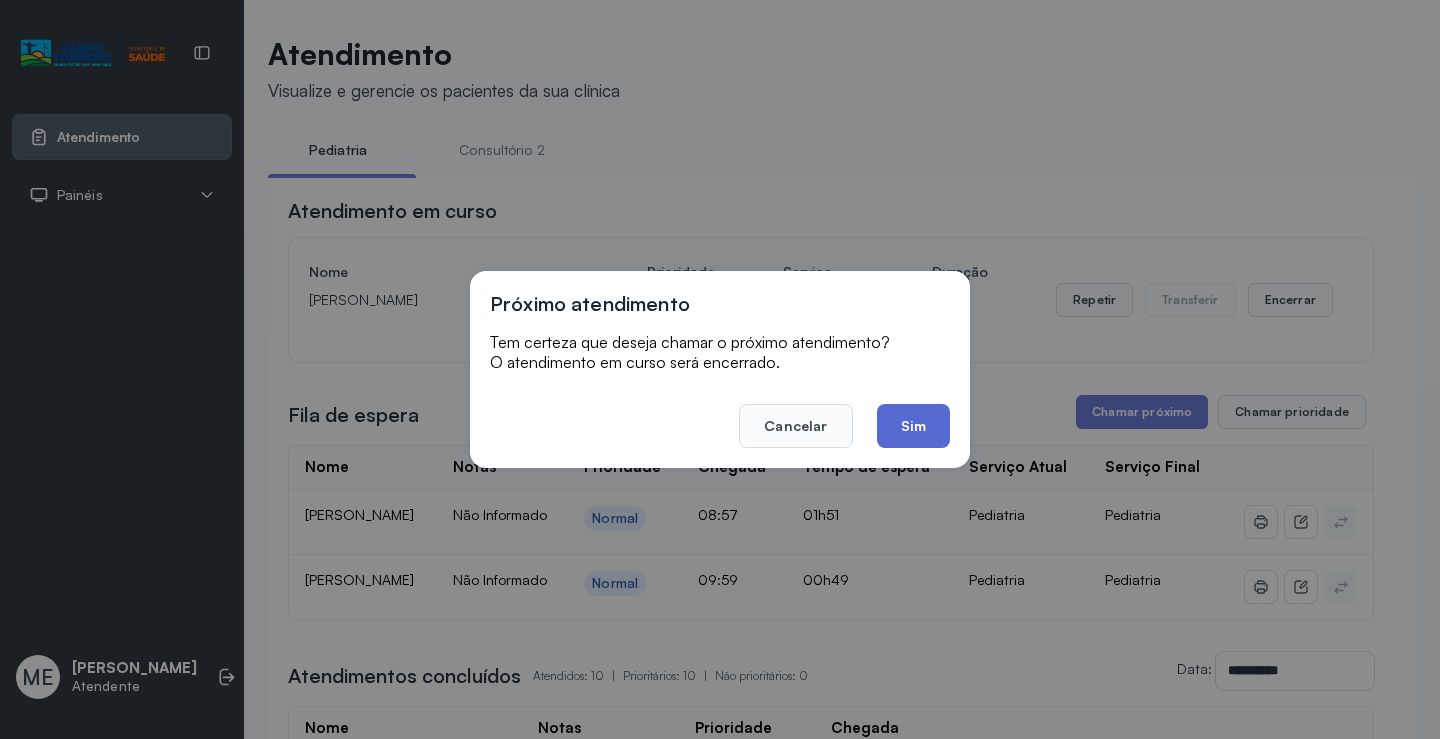 click on "Sim" 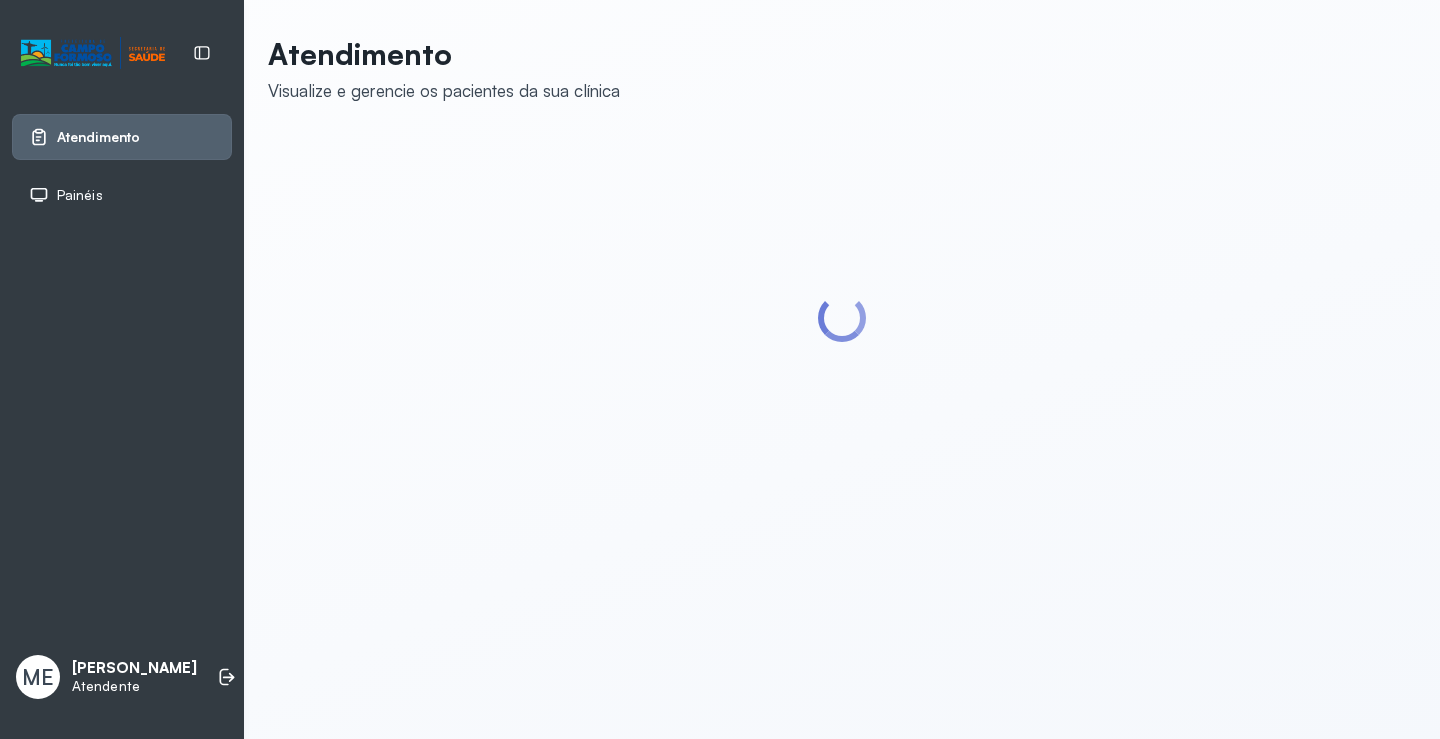 scroll, scrollTop: 0, scrollLeft: 0, axis: both 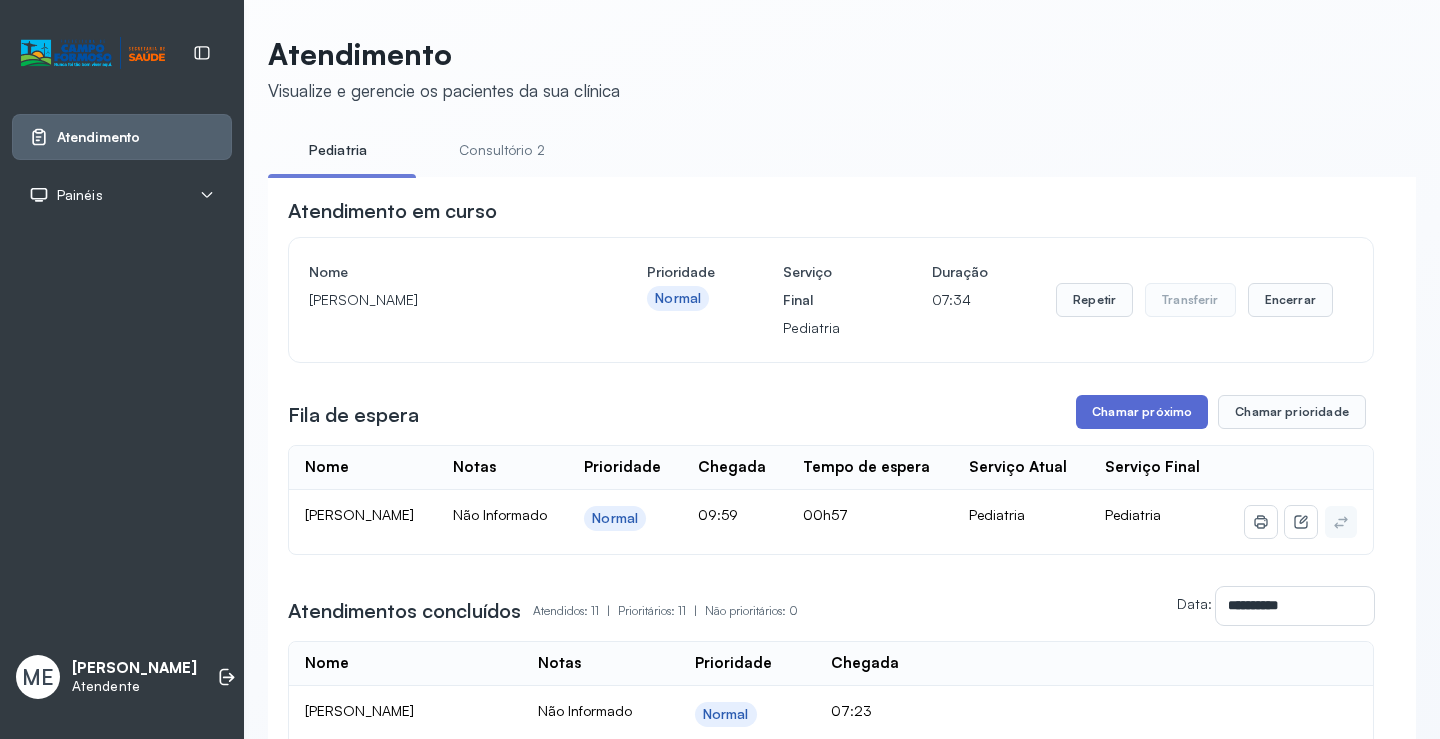click on "Chamar próximo" at bounding box center (1142, 412) 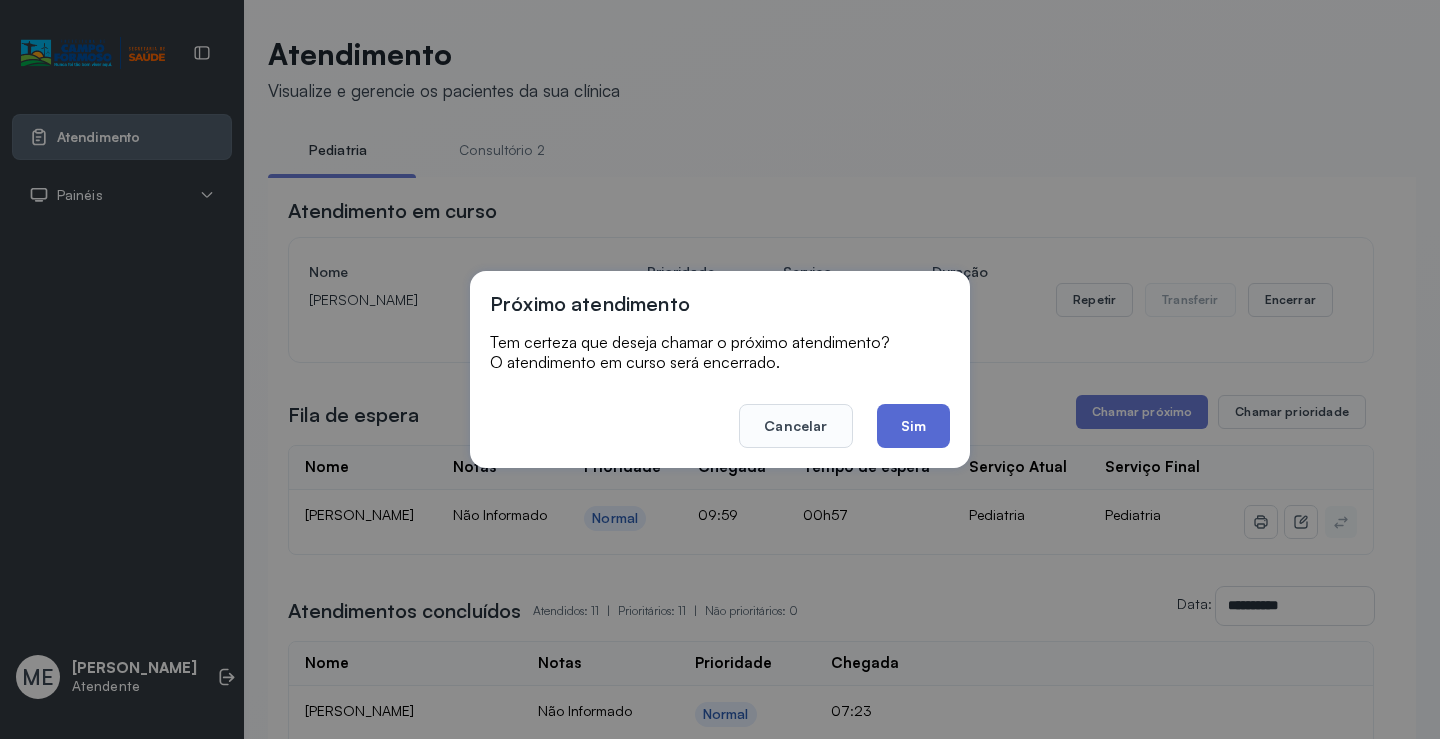 click on "Sim" 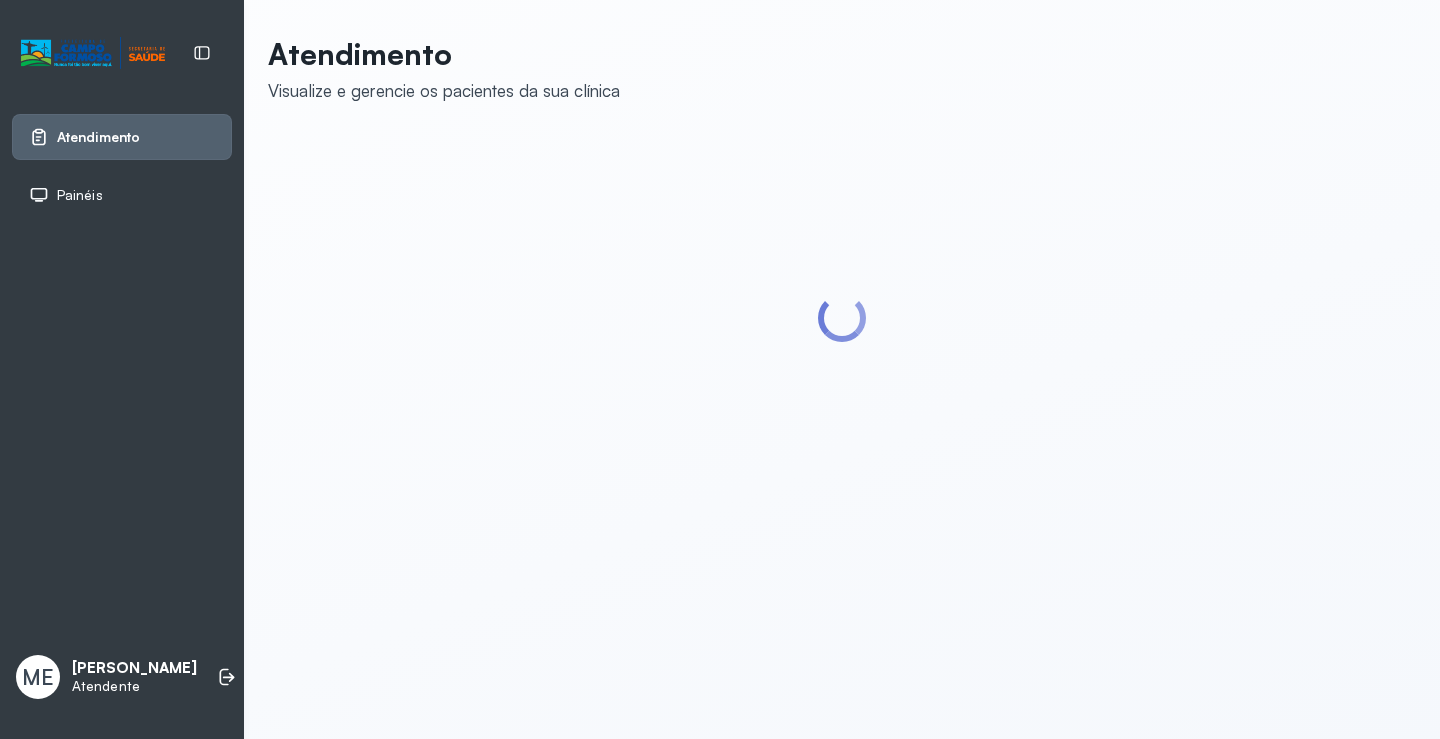 scroll, scrollTop: 0, scrollLeft: 0, axis: both 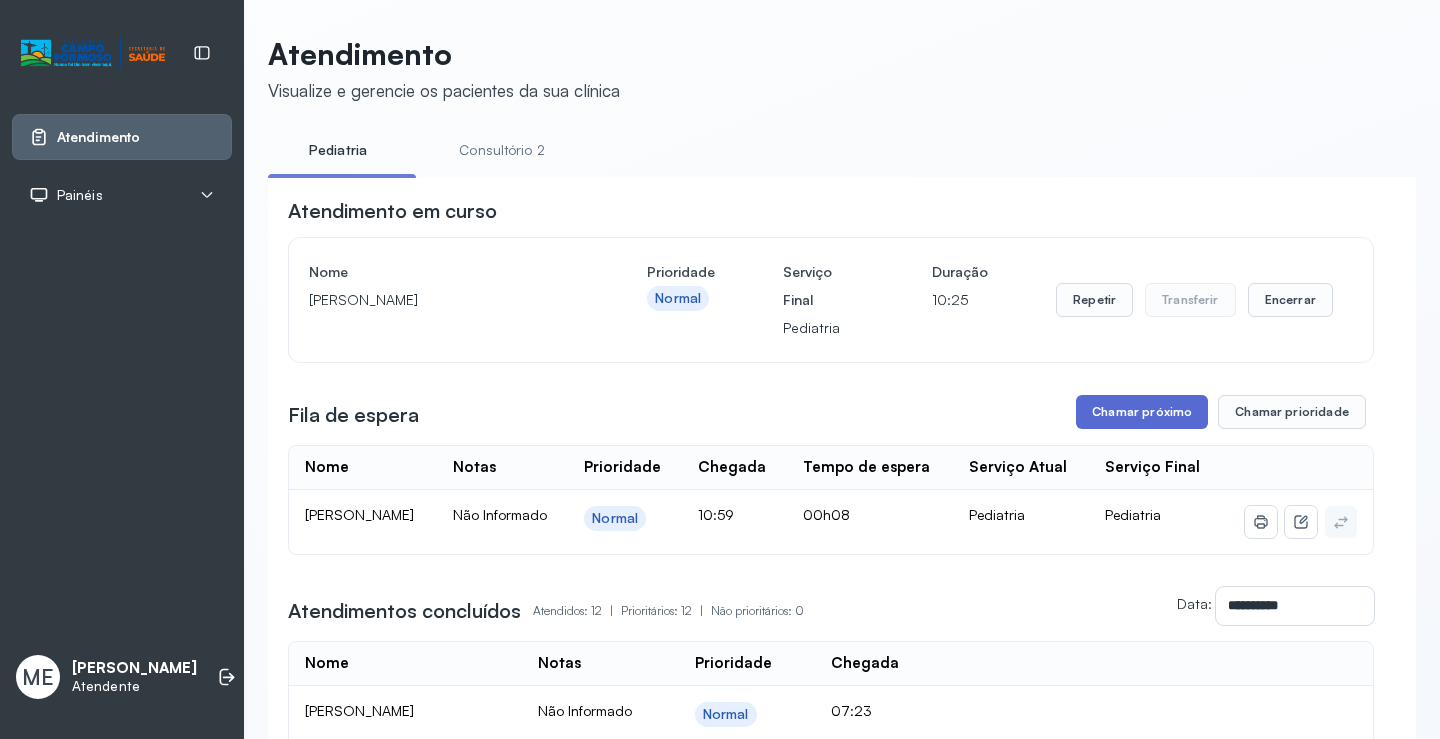 click on "Chamar próximo" at bounding box center (1142, 412) 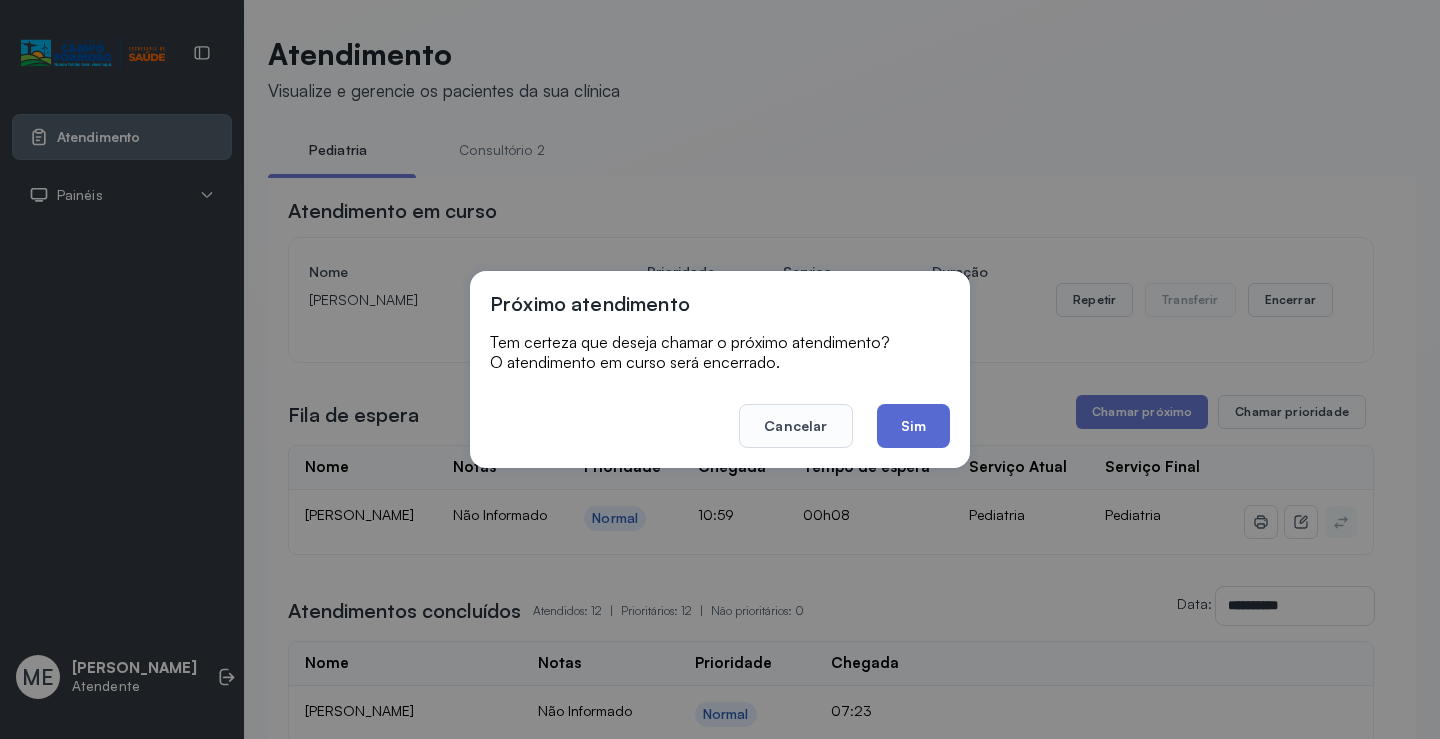 click on "Sim" 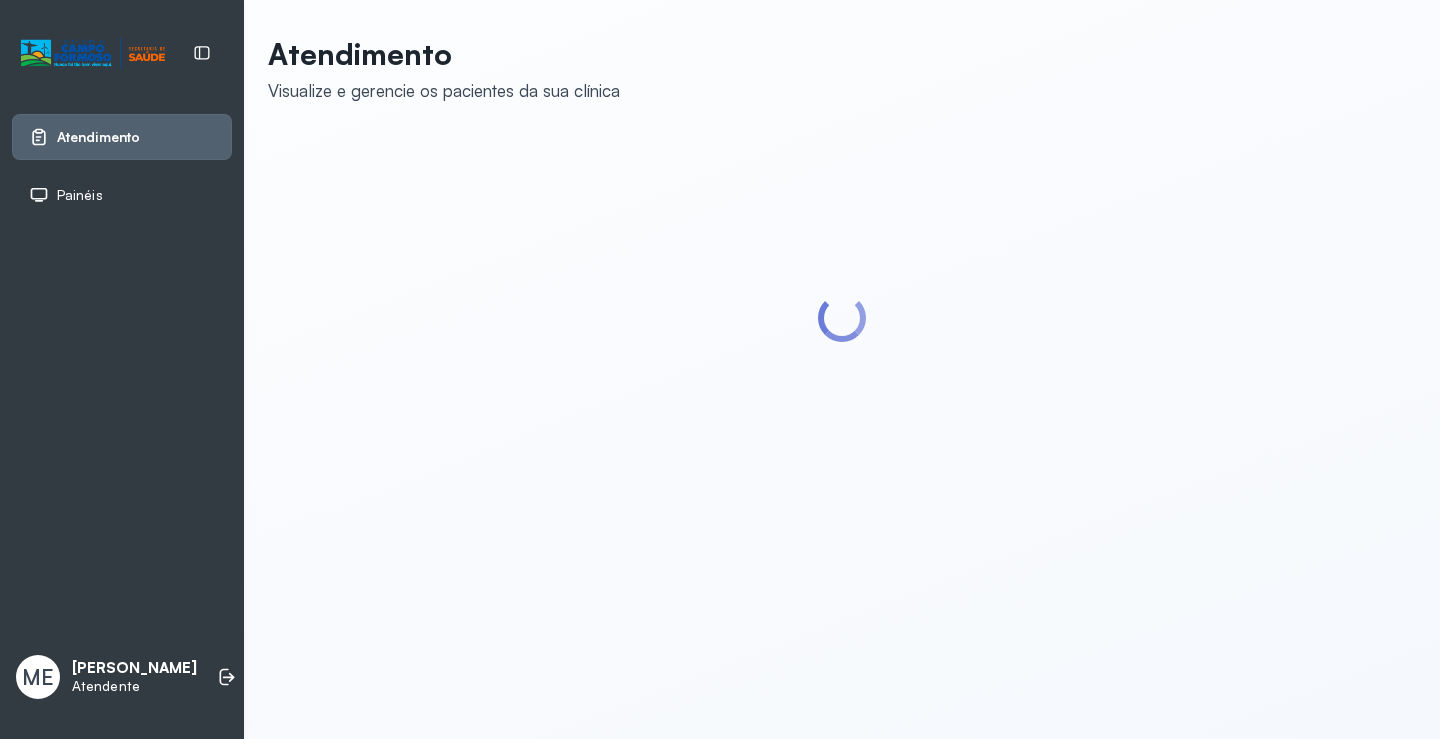 scroll, scrollTop: 0, scrollLeft: 0, axis: both 